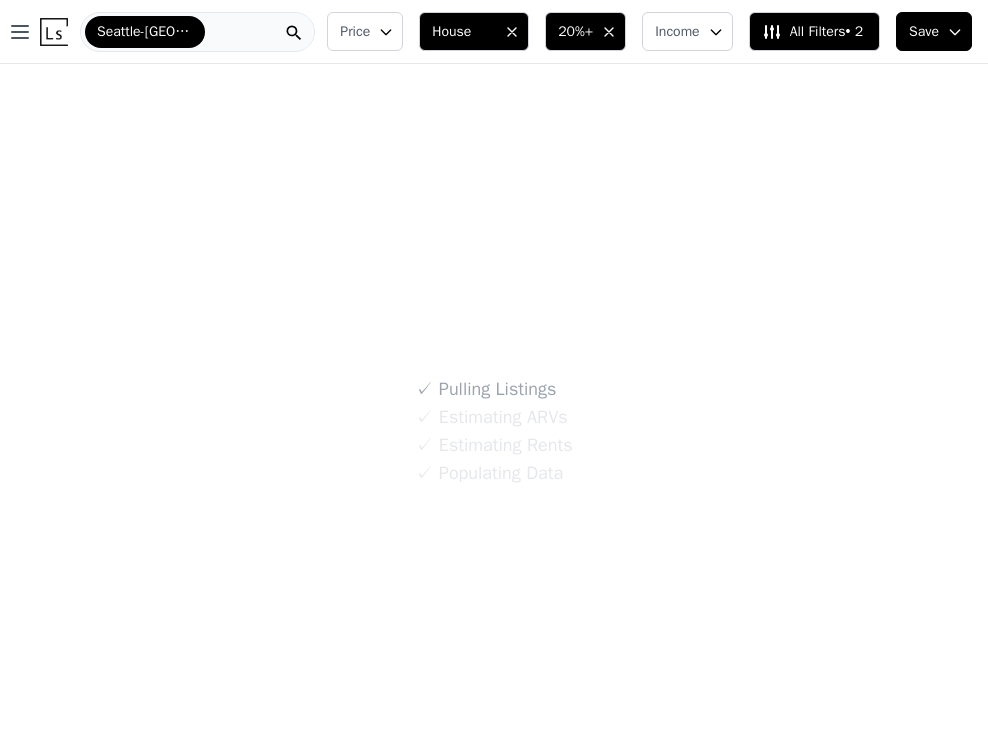 scroll, scrollTop: 0, scrollLeft: 0, axis: both 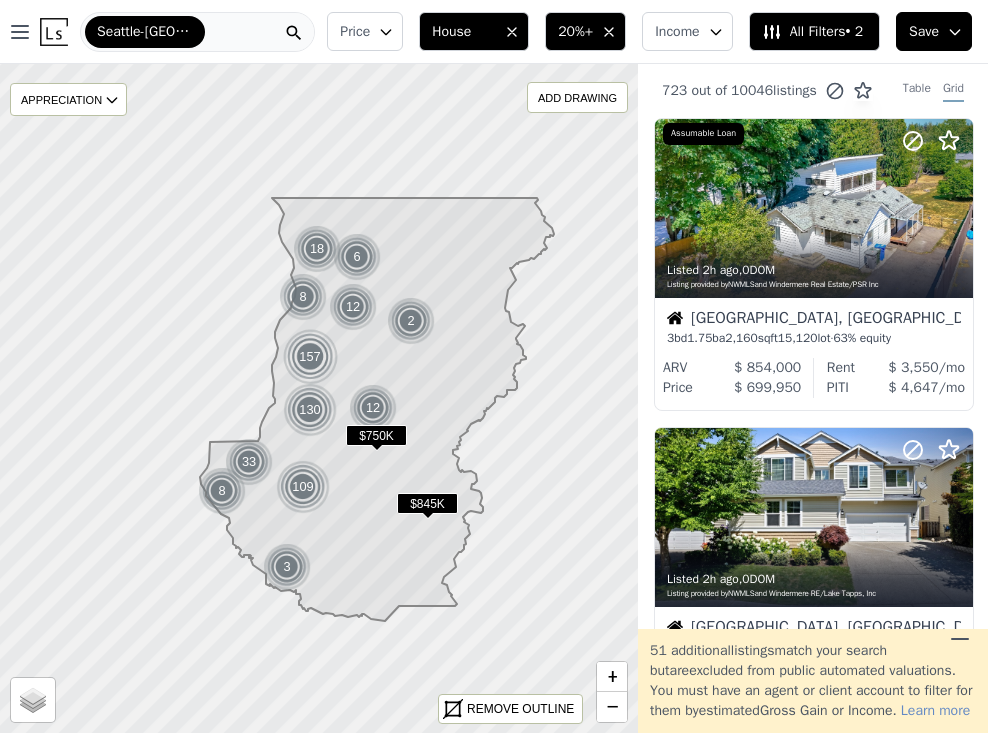 click on "Seattle-[GEOGRAPHIC_DATA]-[GEOGRAPHIC_DATA]" at bounding box center [197, 32] 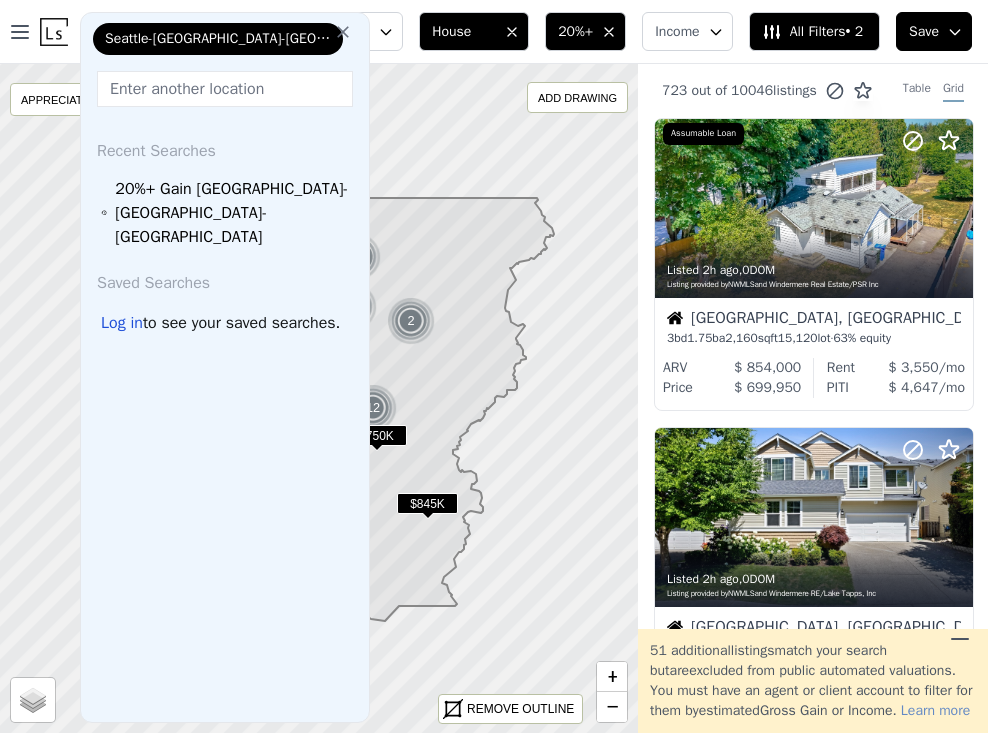 click at bounding box center (225, 89) 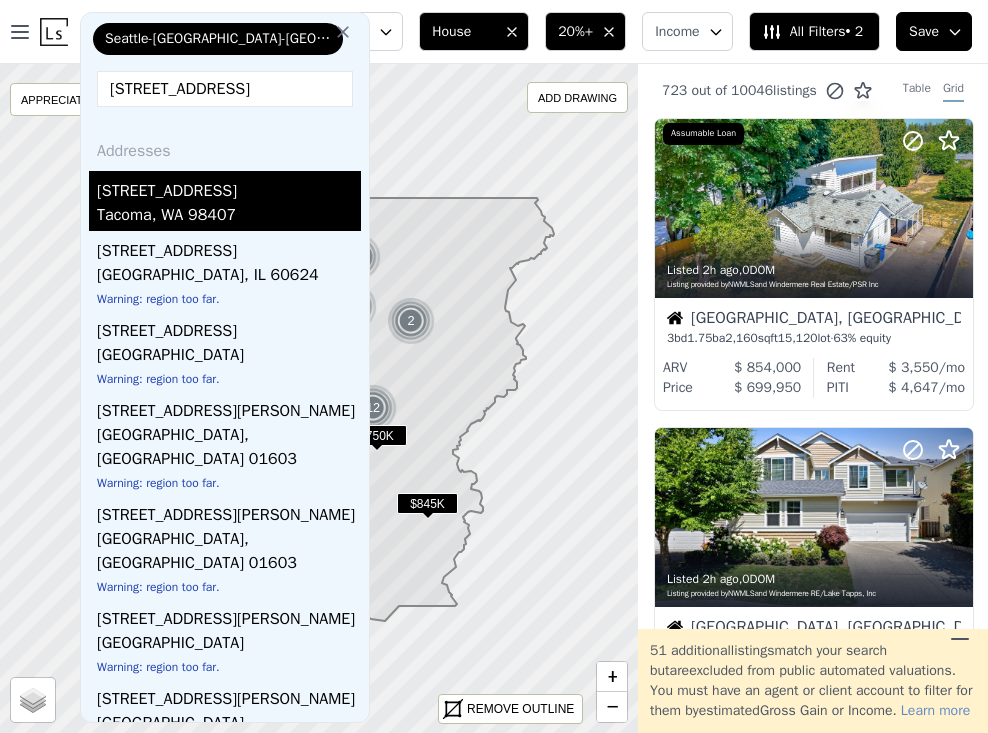 type on "[STREET_ADDRESS]" 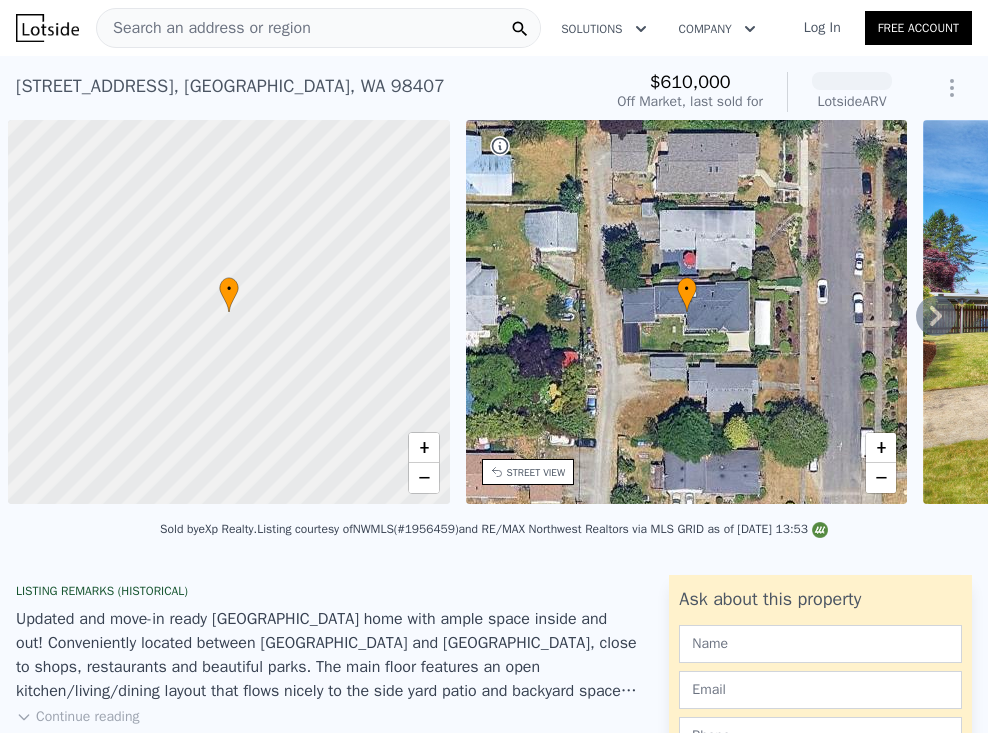 scroll, scrollTop: 0, scrollLeft: 8, axis: horizontal 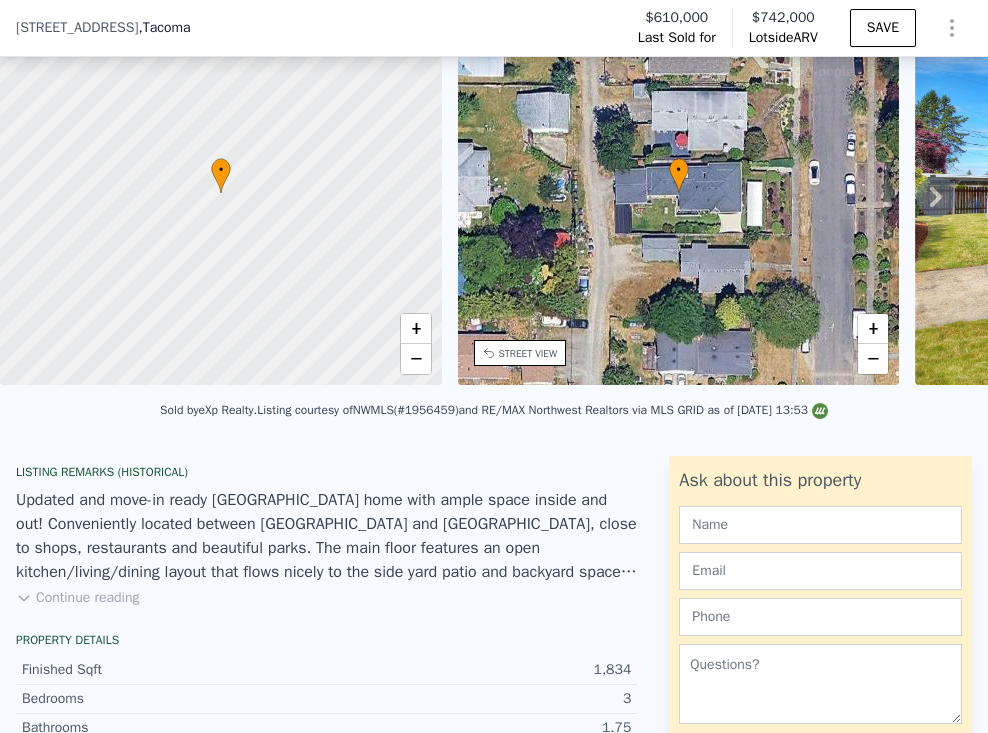 click 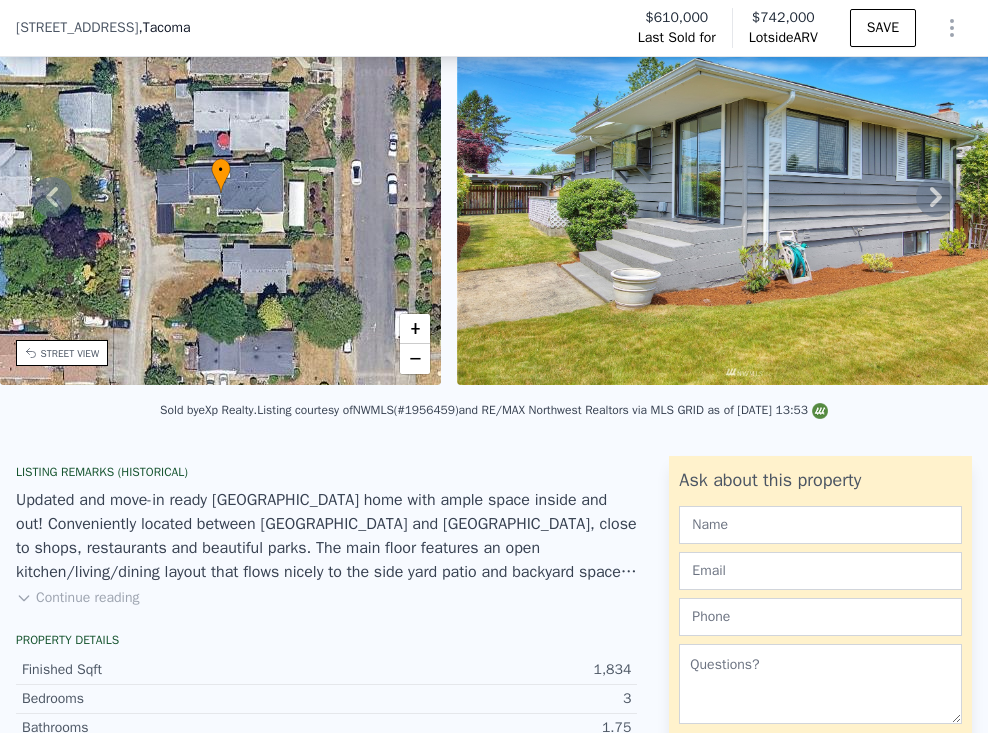 click 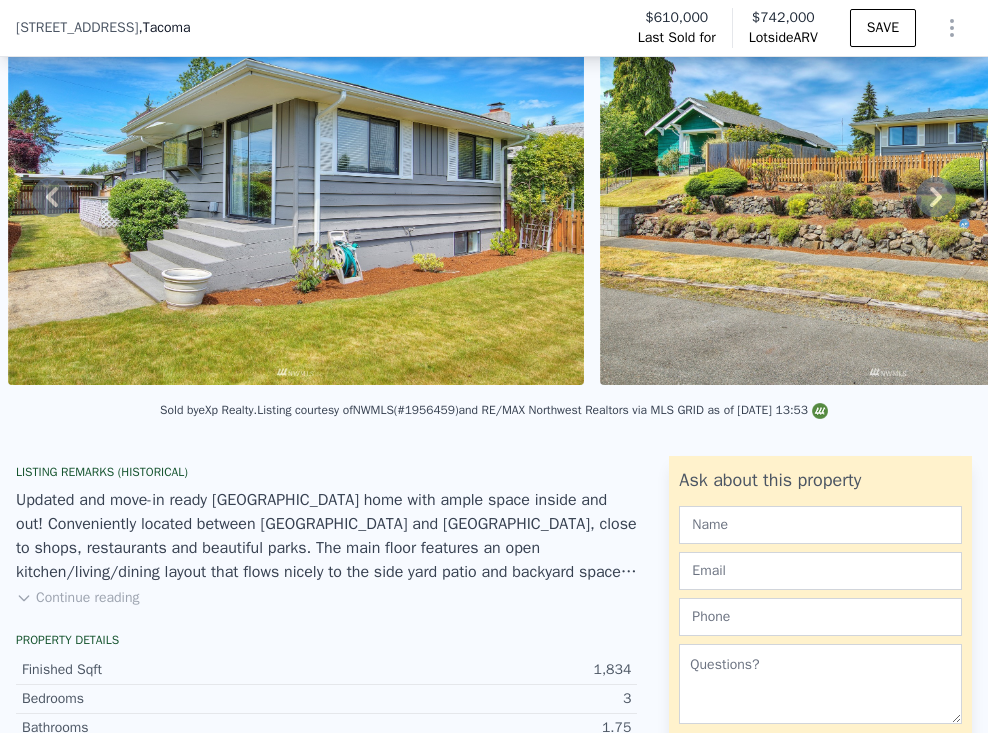 click 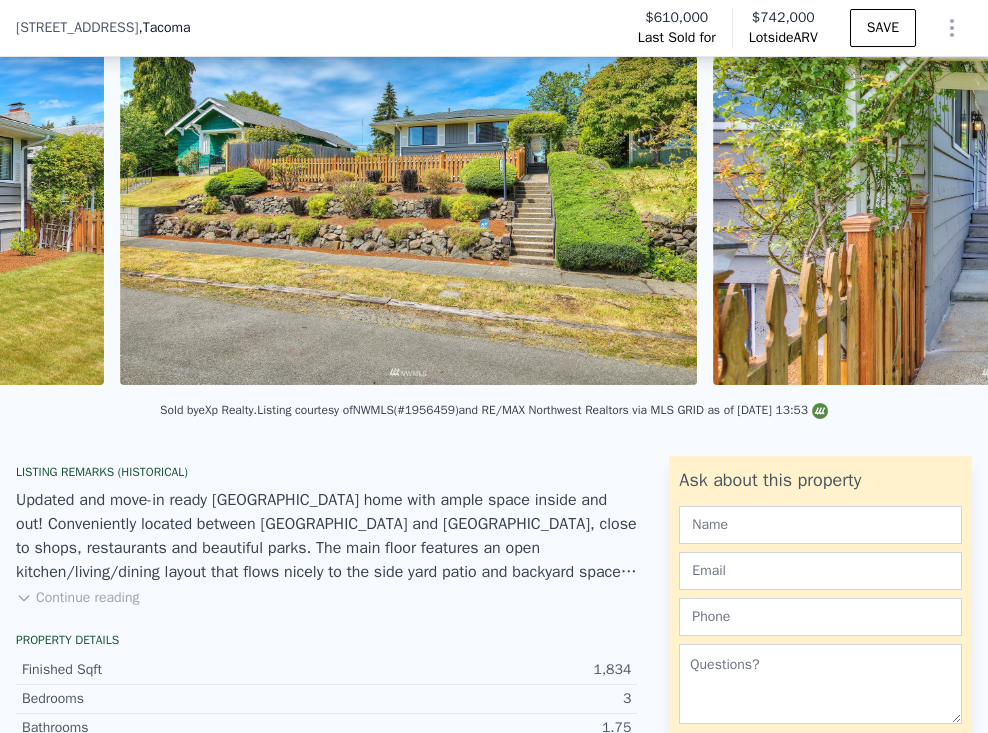 scroll, scrollTop: 0, scrollLeft: 1507, axis: horizontal 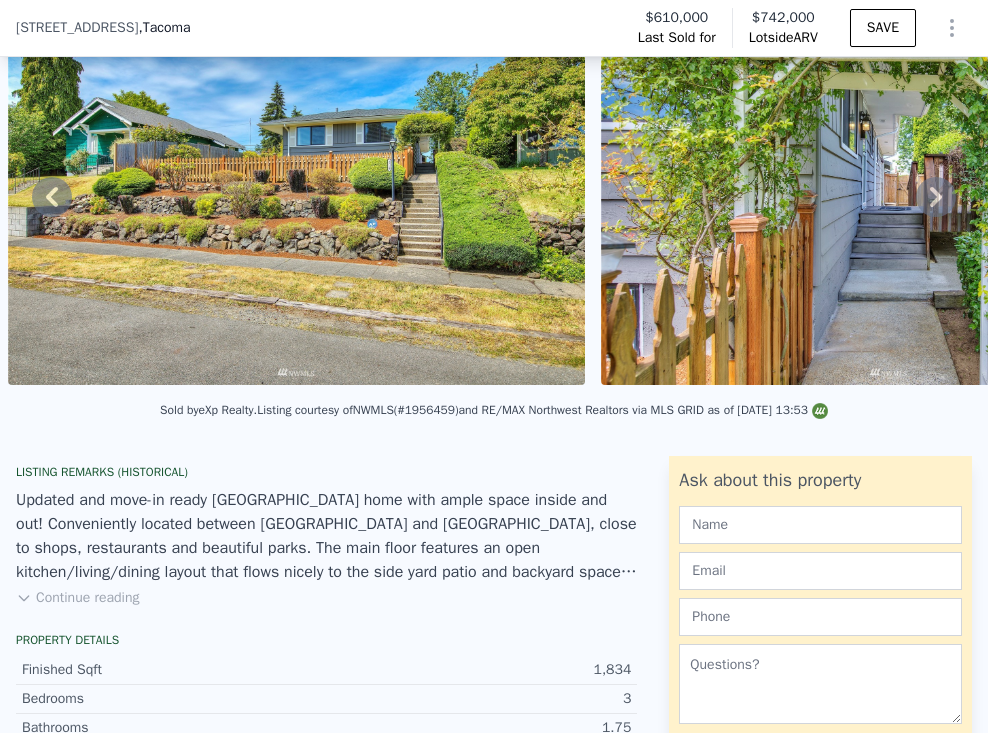 click 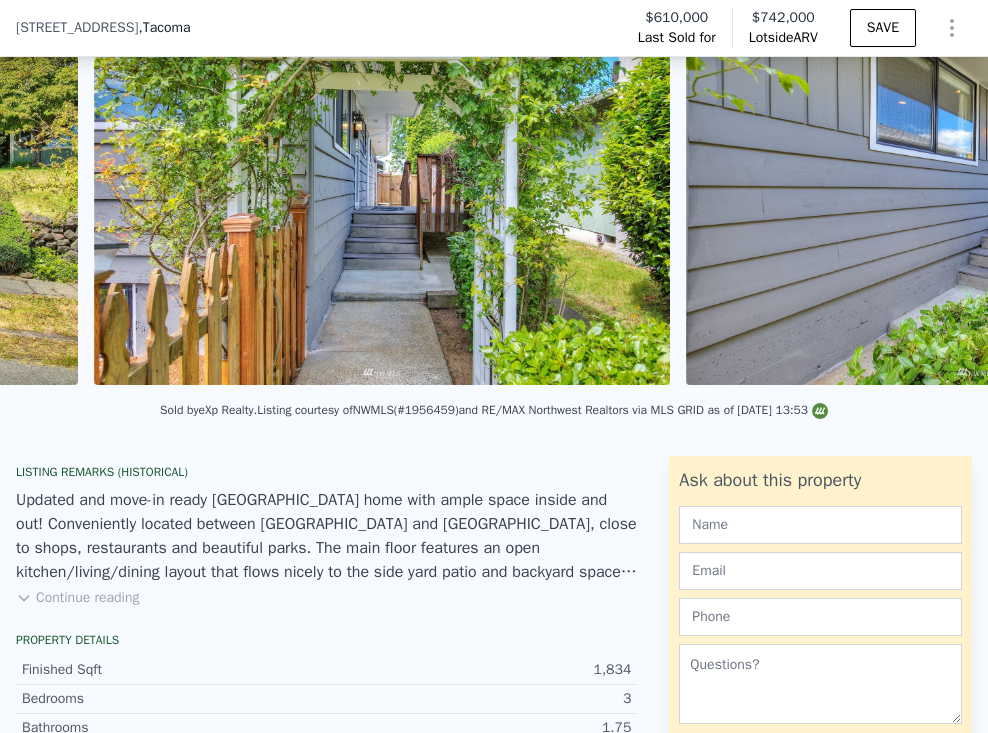 scroll, scrollTop: 0, scrollLeft: 2100, axis: horizontal 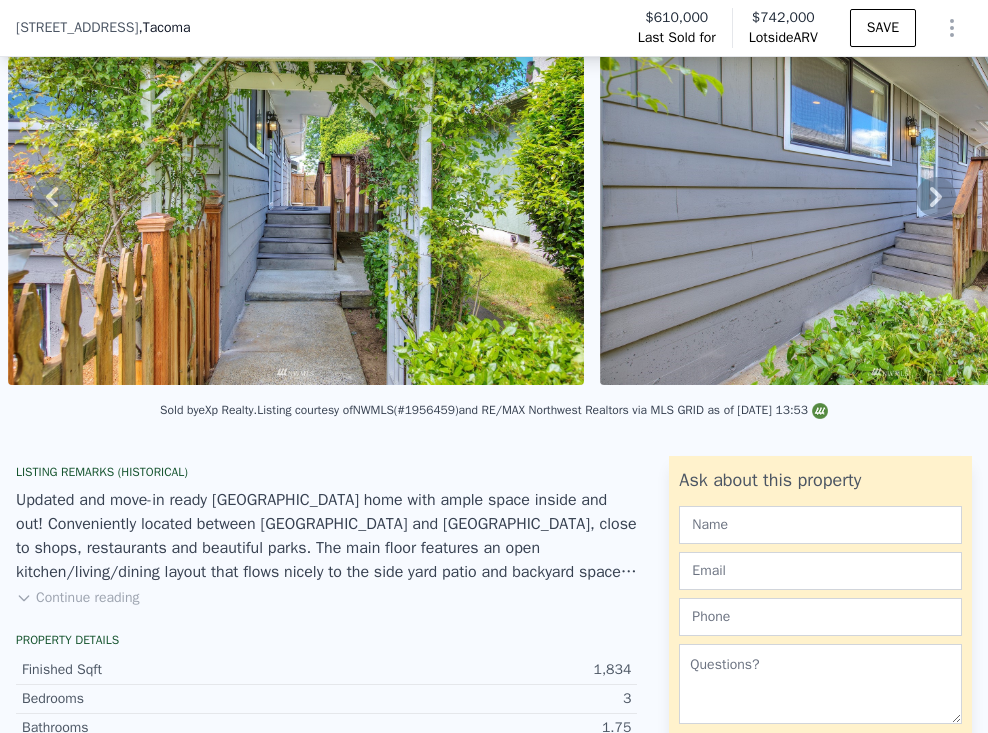 click 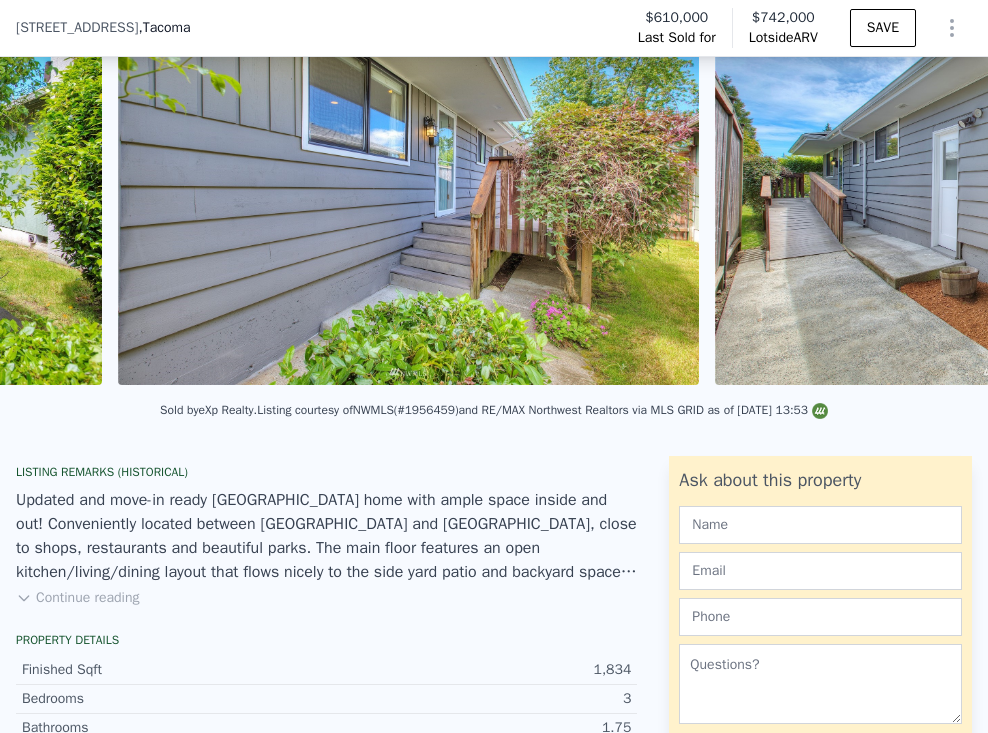 scroll, scrollTop: 0, scrollLeft: 2692, axis: horizontal 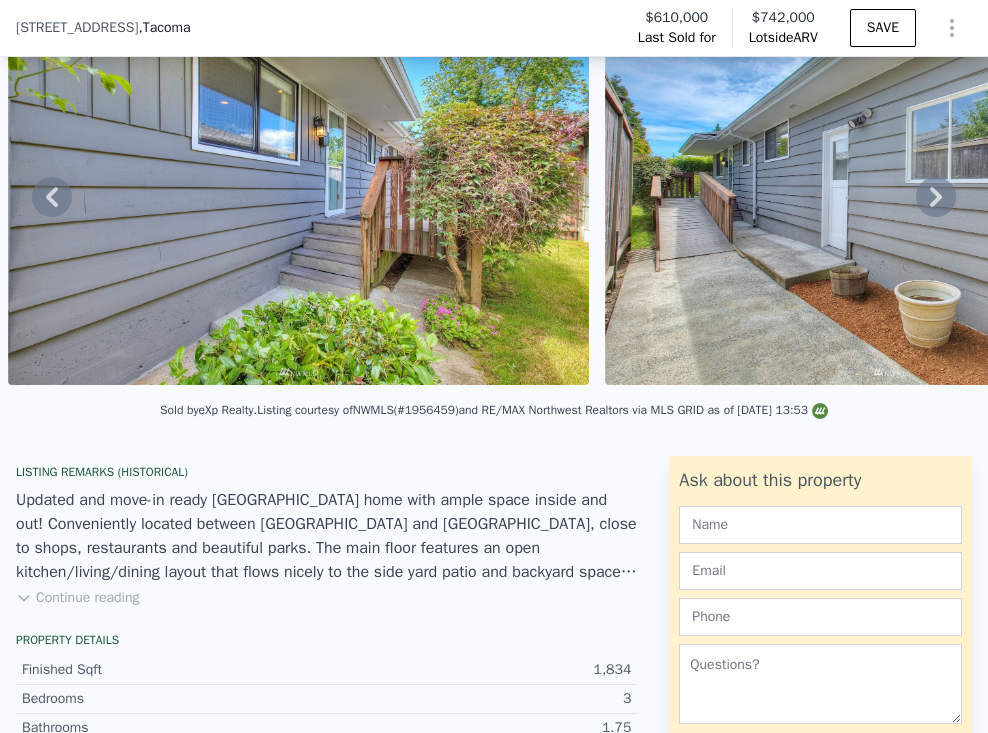 click 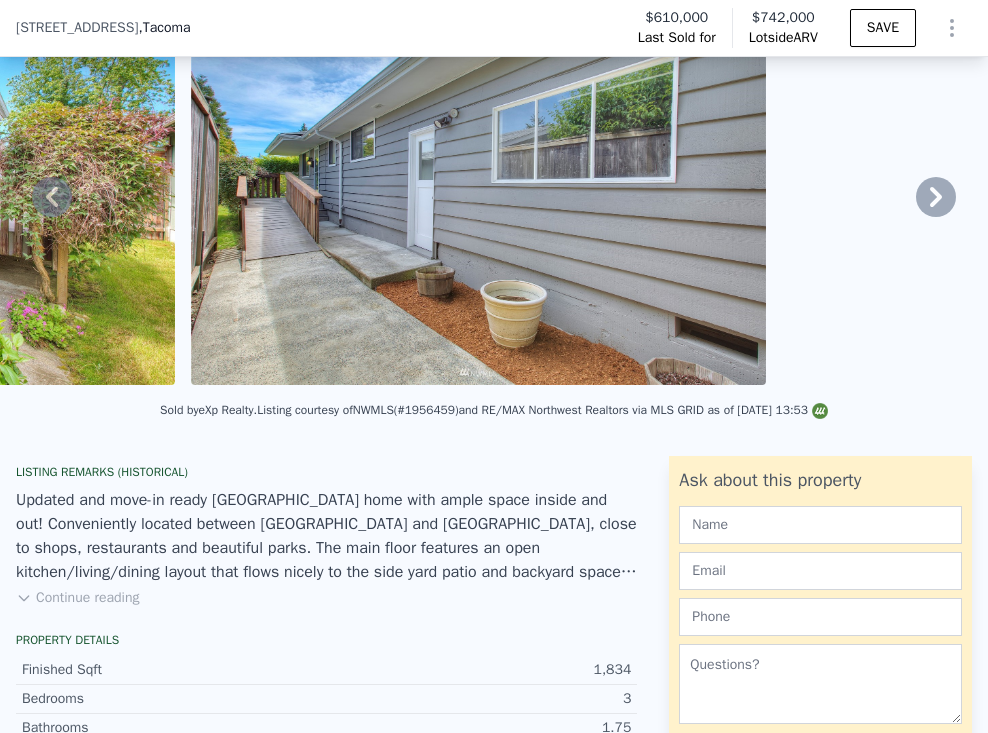 scroll, scrollTop: 0, scrollLeft: 3289, axis: horizontal 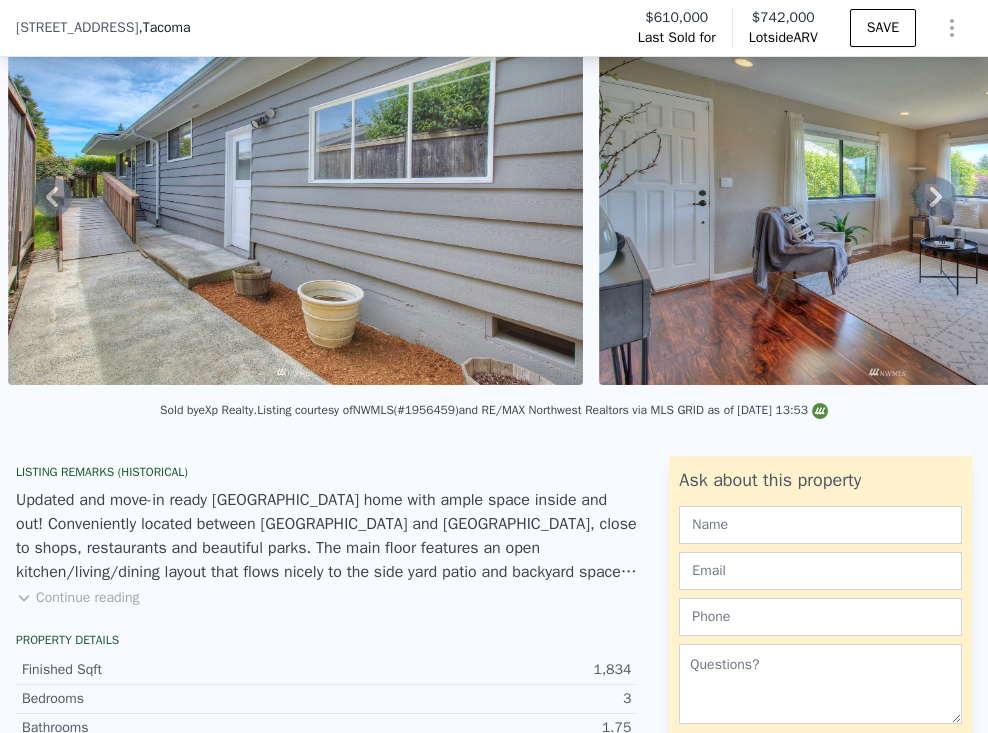 click 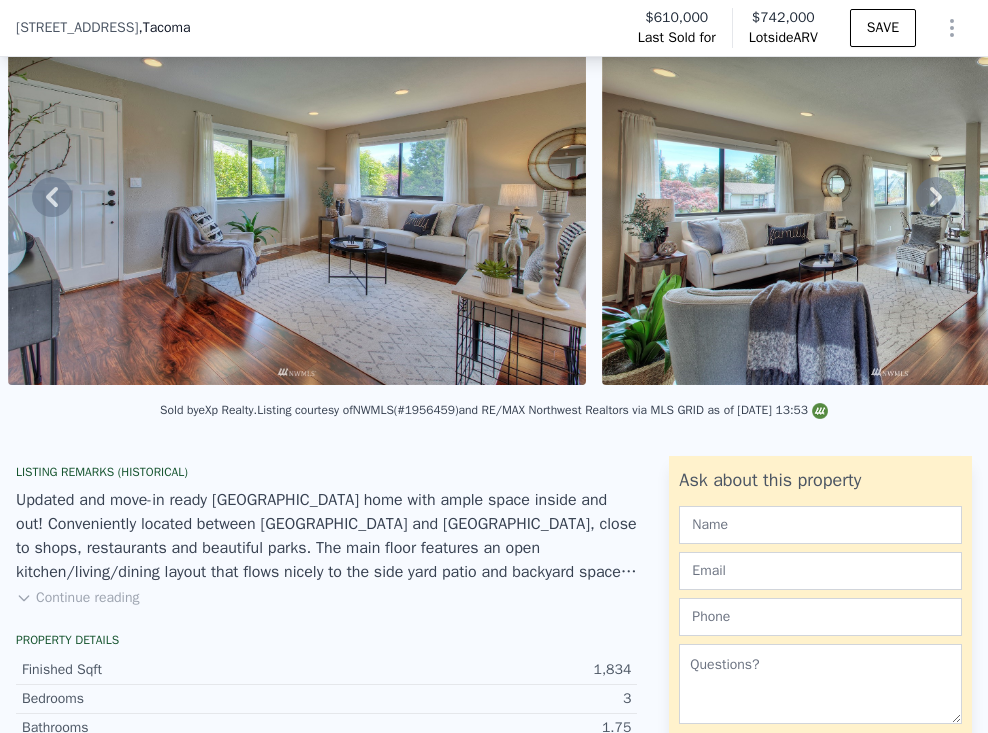 click 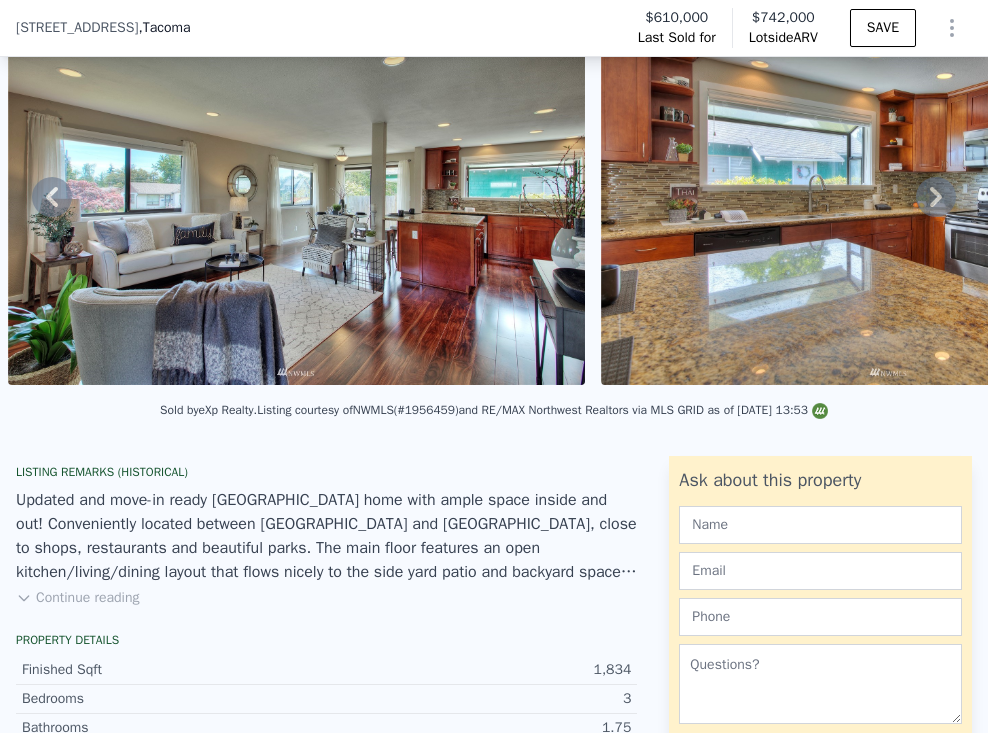 click 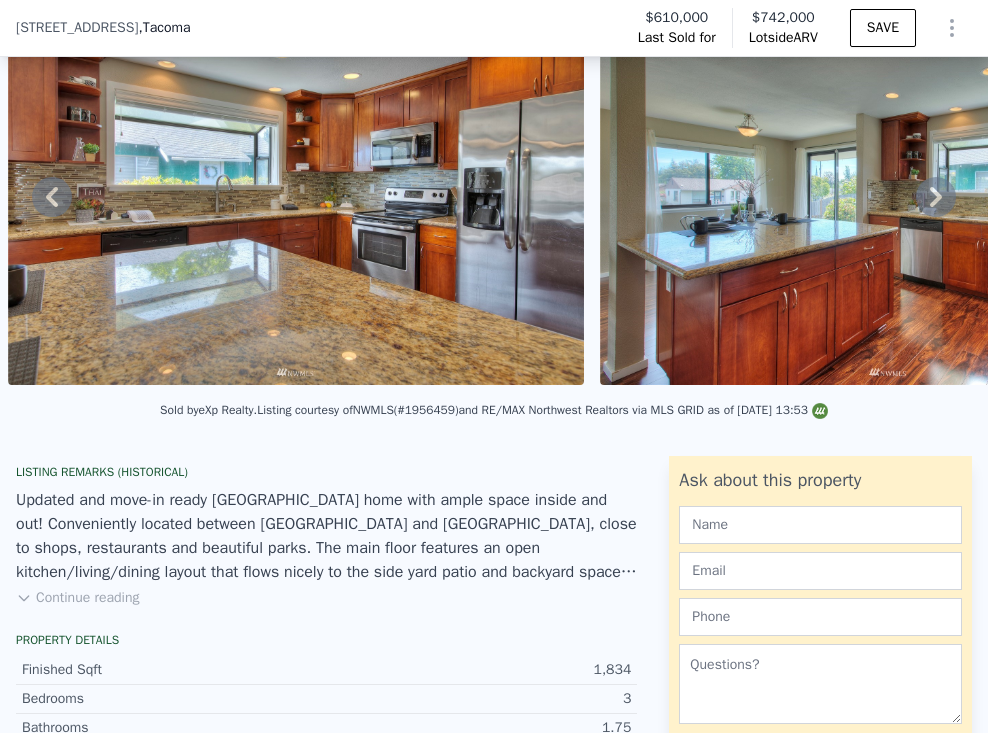 click 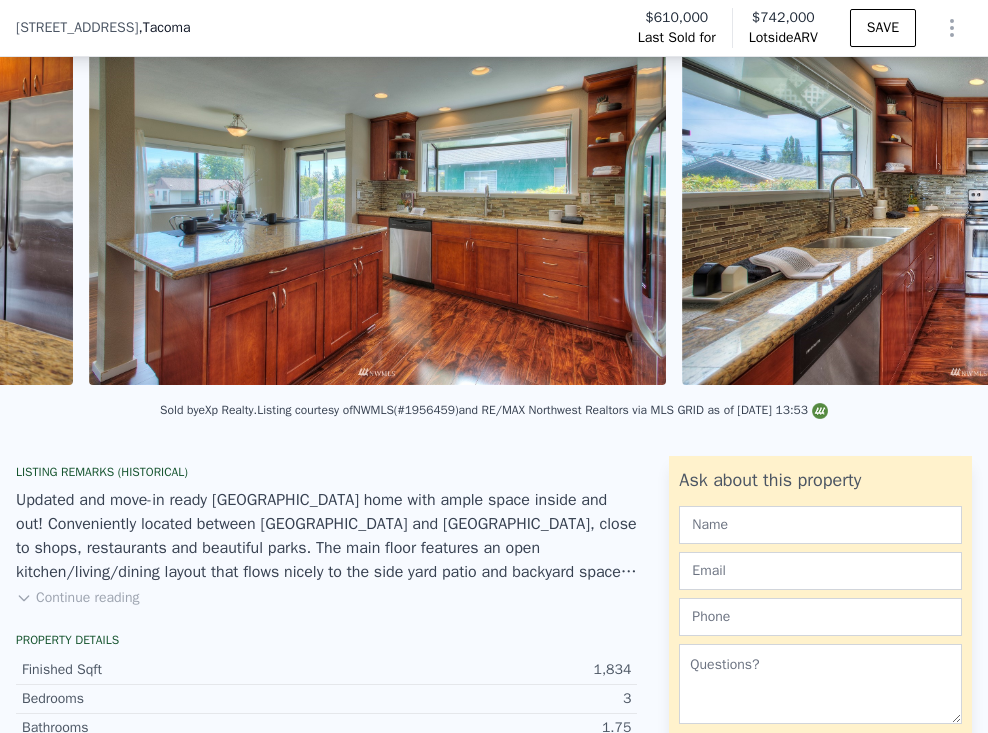 scroll, scrollTop: 0, scrollLeft: 5659, axis: horizontal 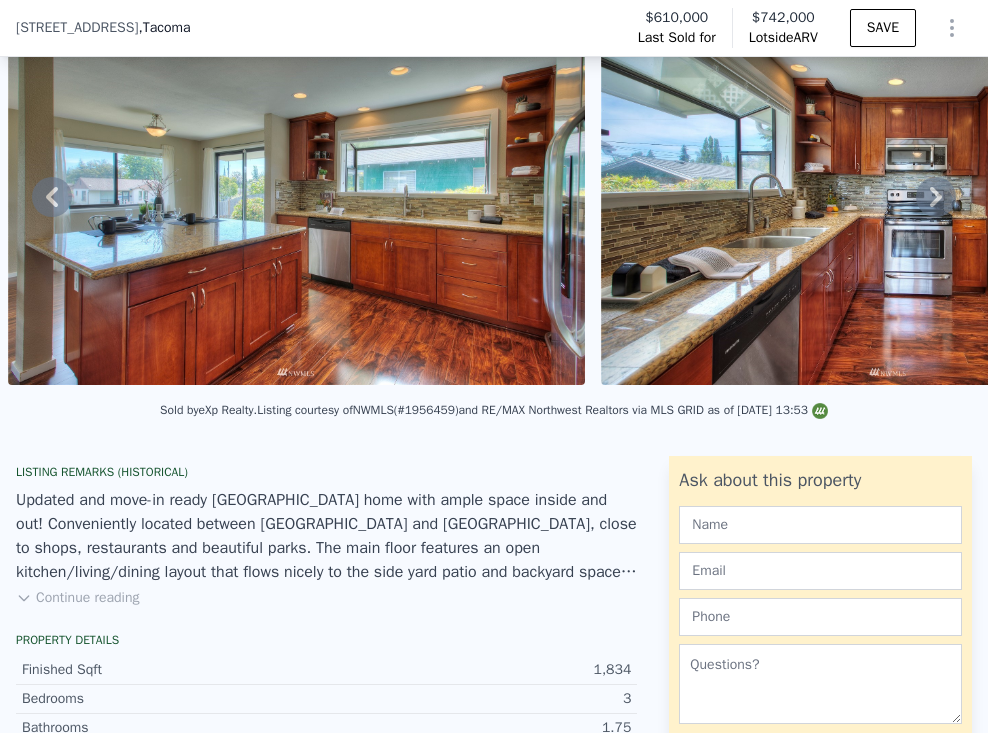 click 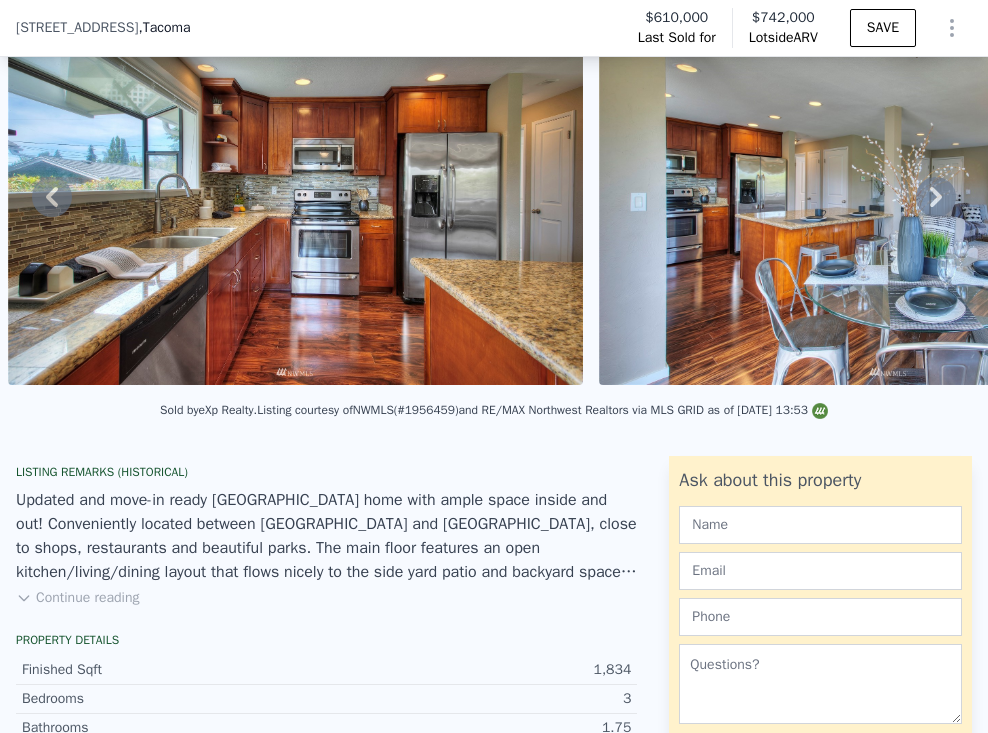 click 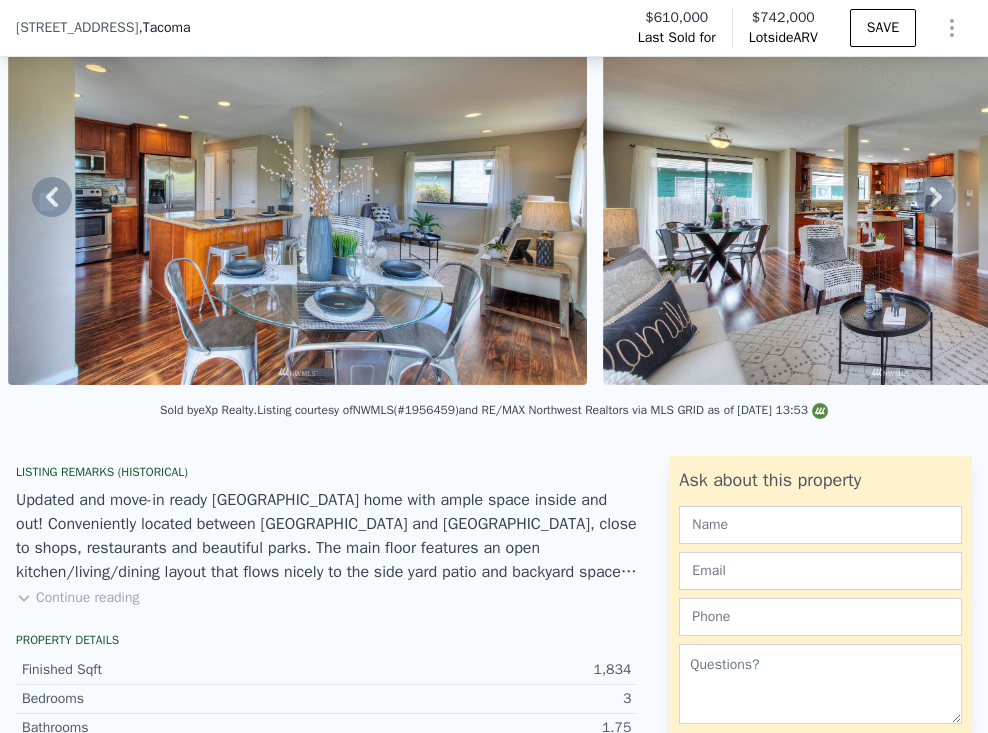 click 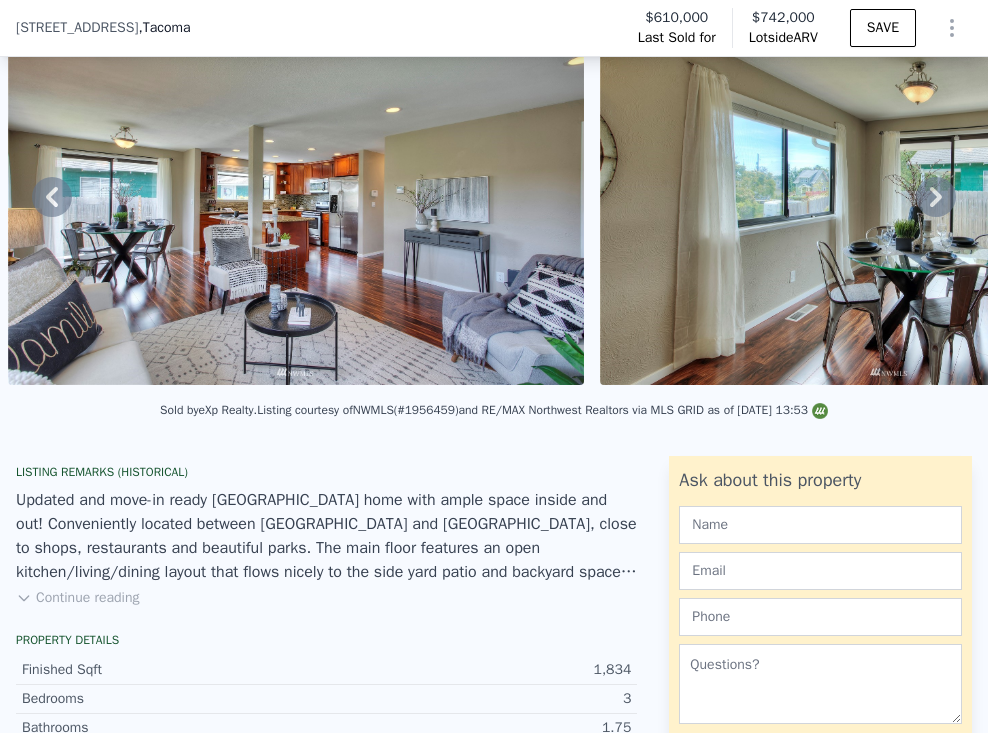 click 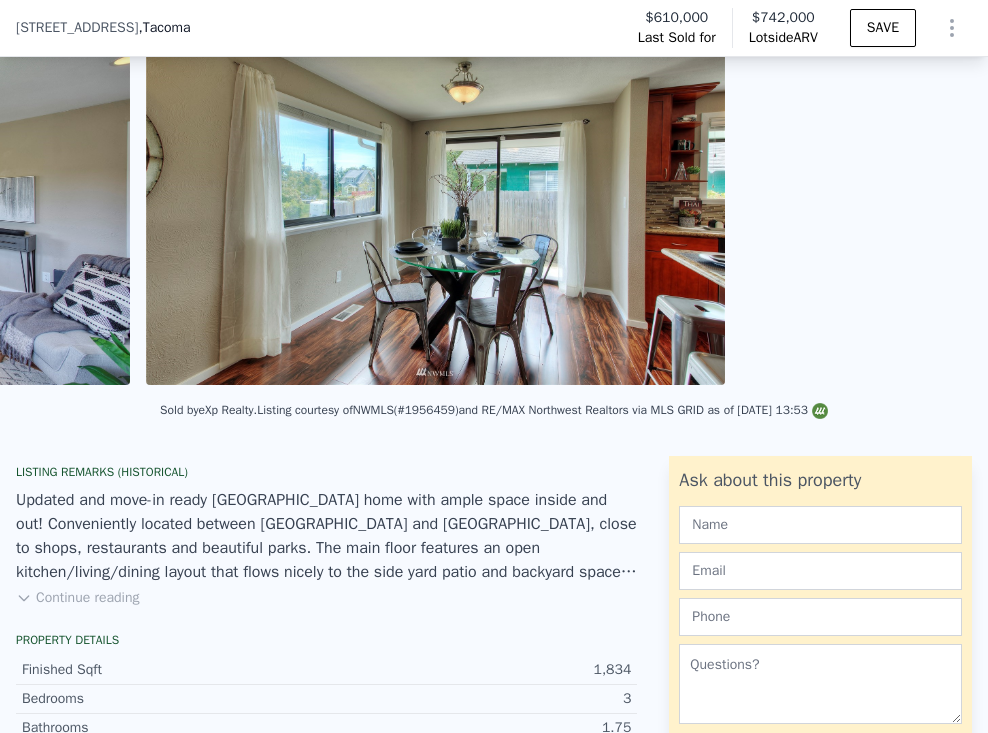 scroll, scrollTop: 0, scrollLeft: 8030, axis: horizontal 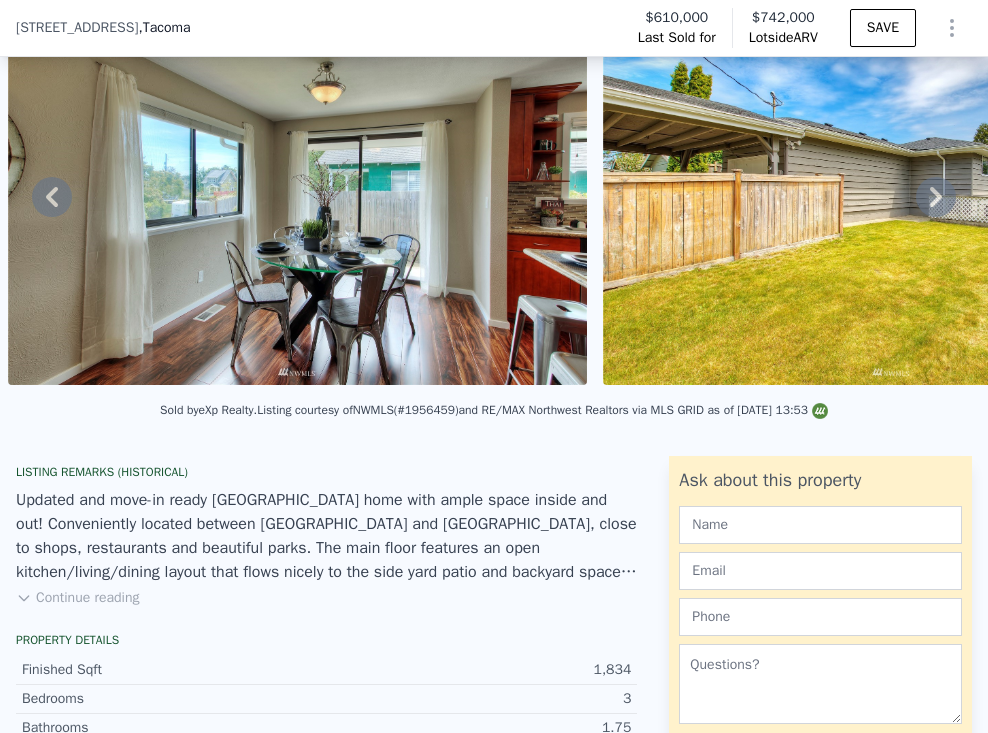 click 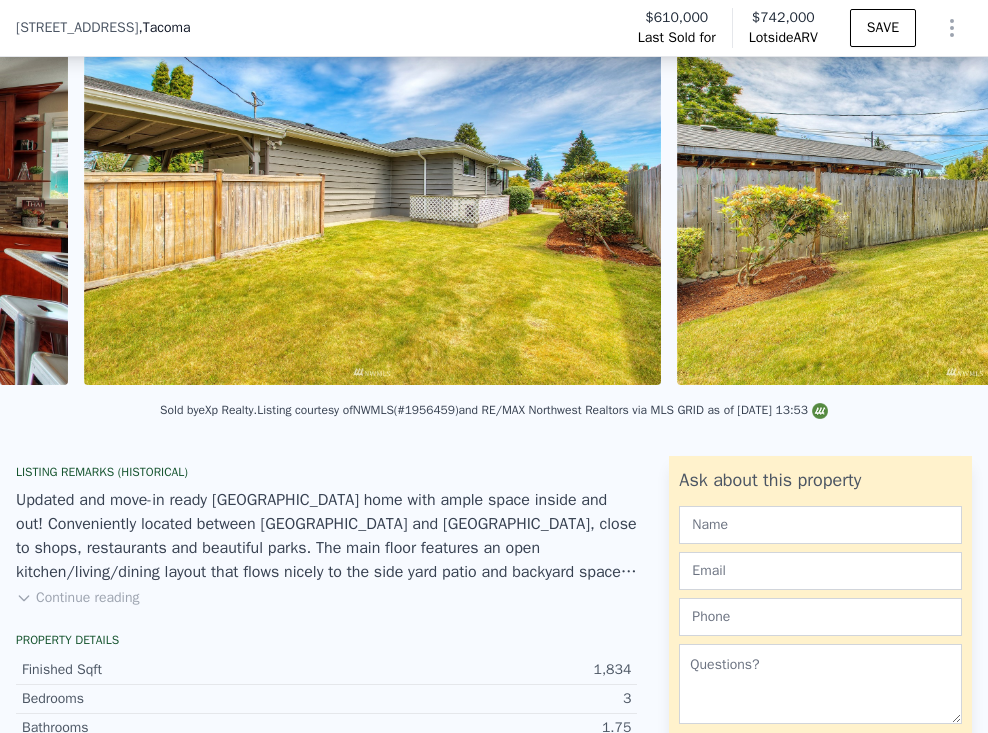 scroll, scrollTop: 0, scrollLeft: 8625, axis: horizontal 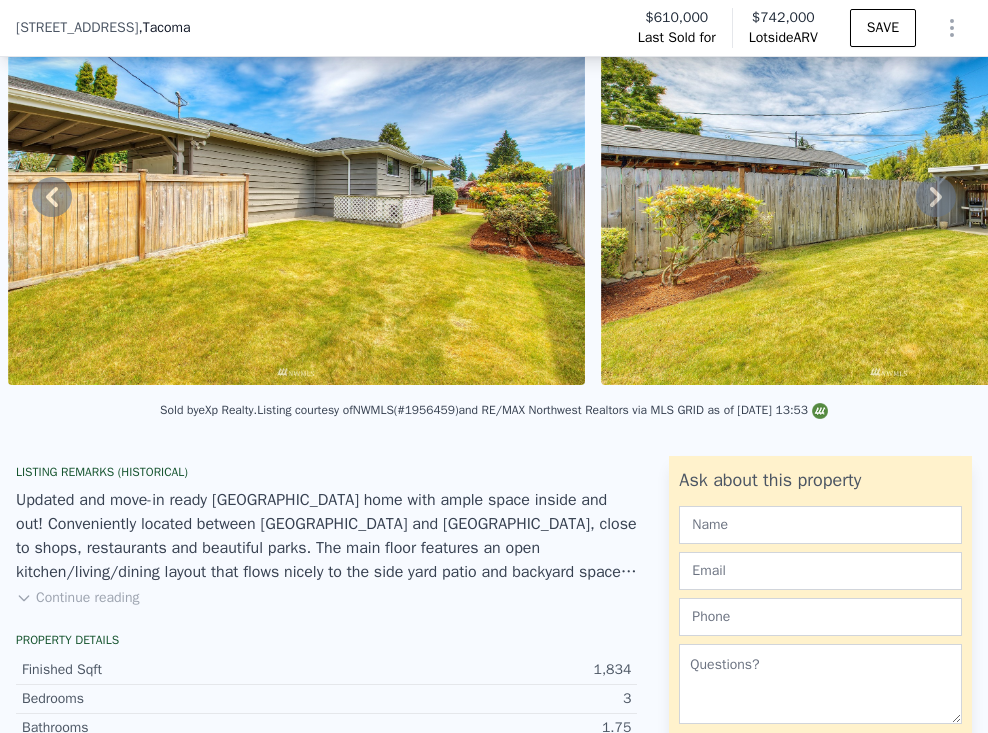 click 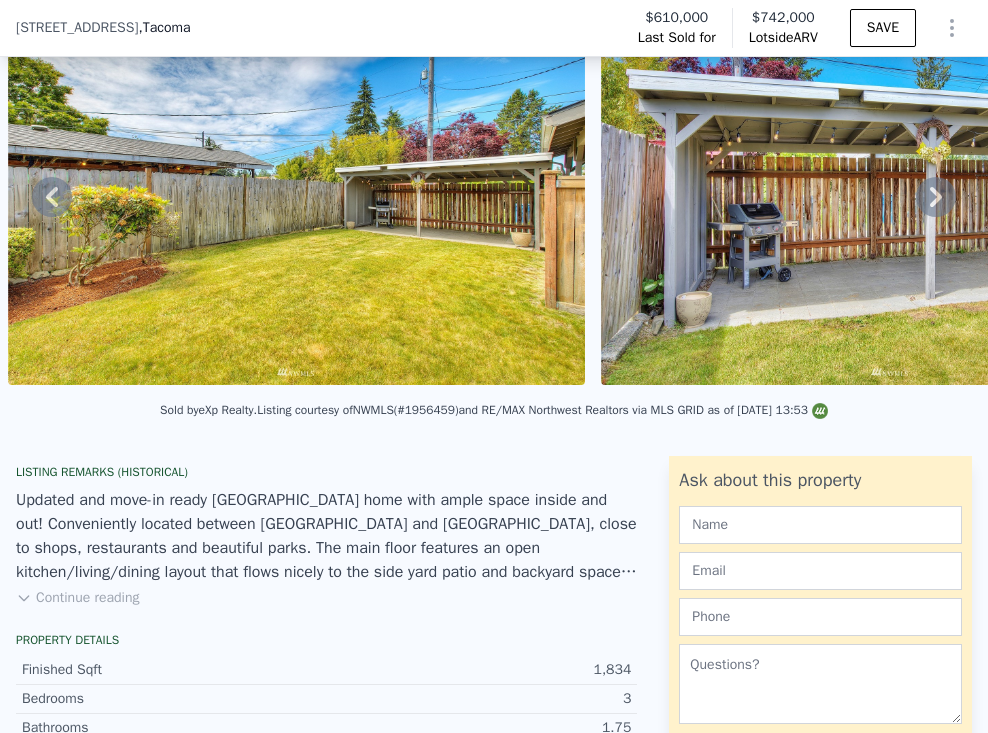 click 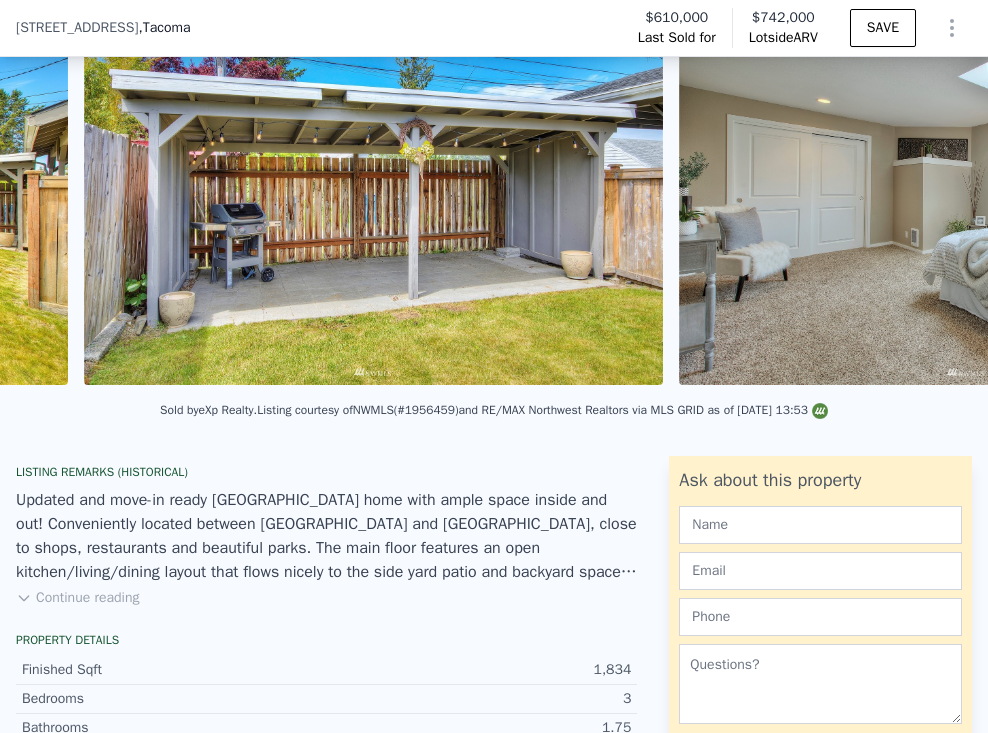 scroll, scrollTop: 0, scrollLeft: 9811, axis: horizontal 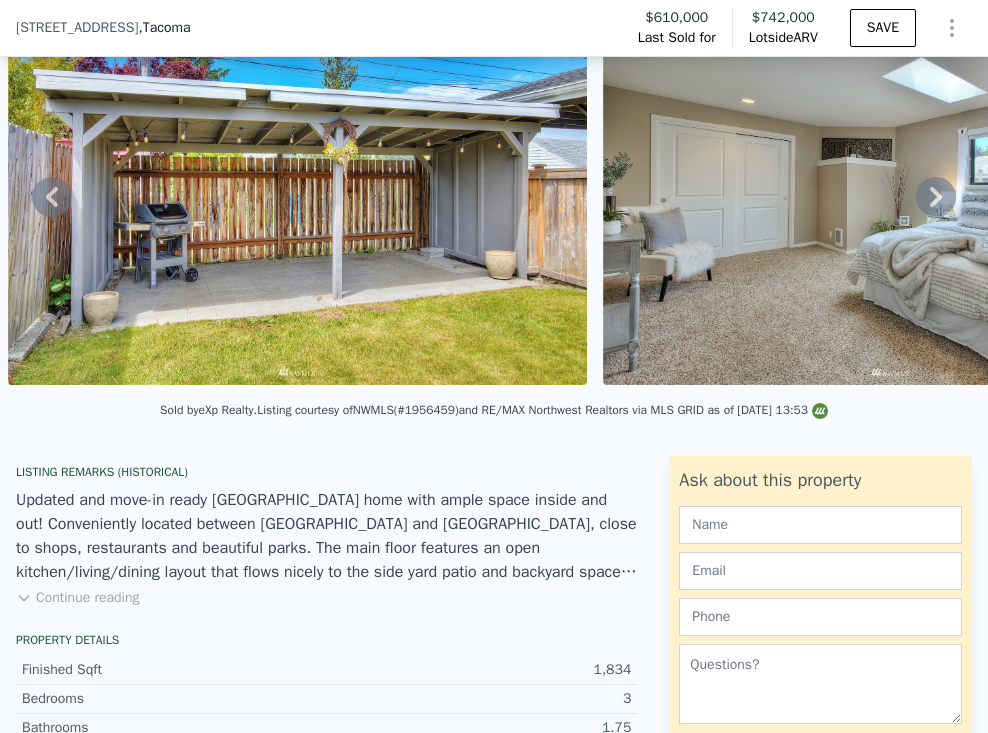 click 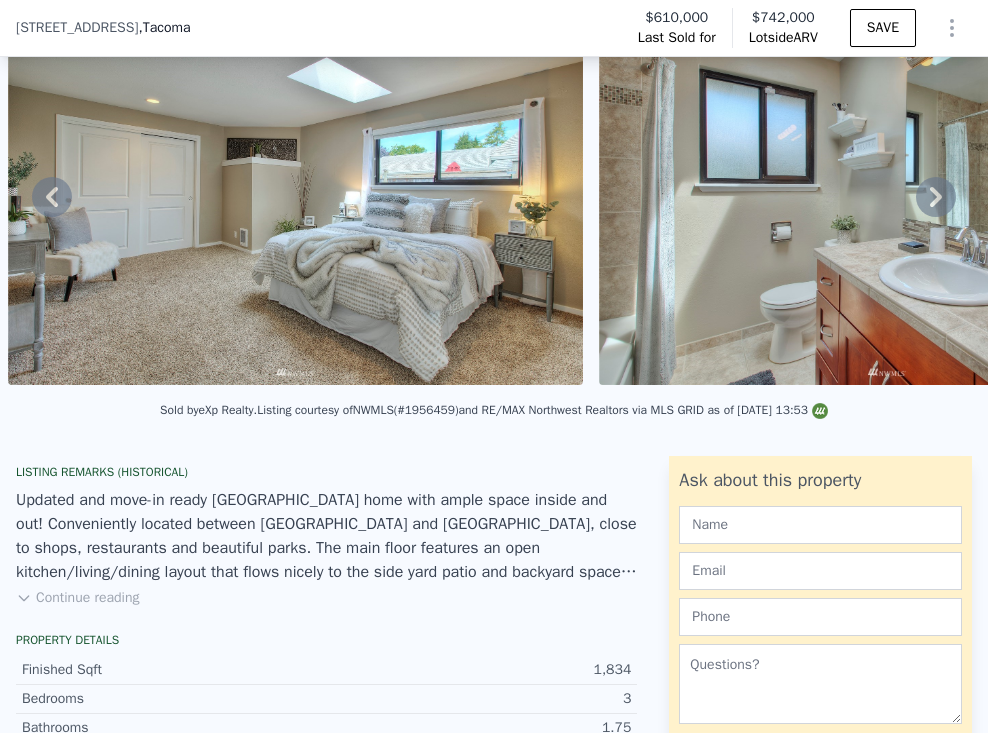 click 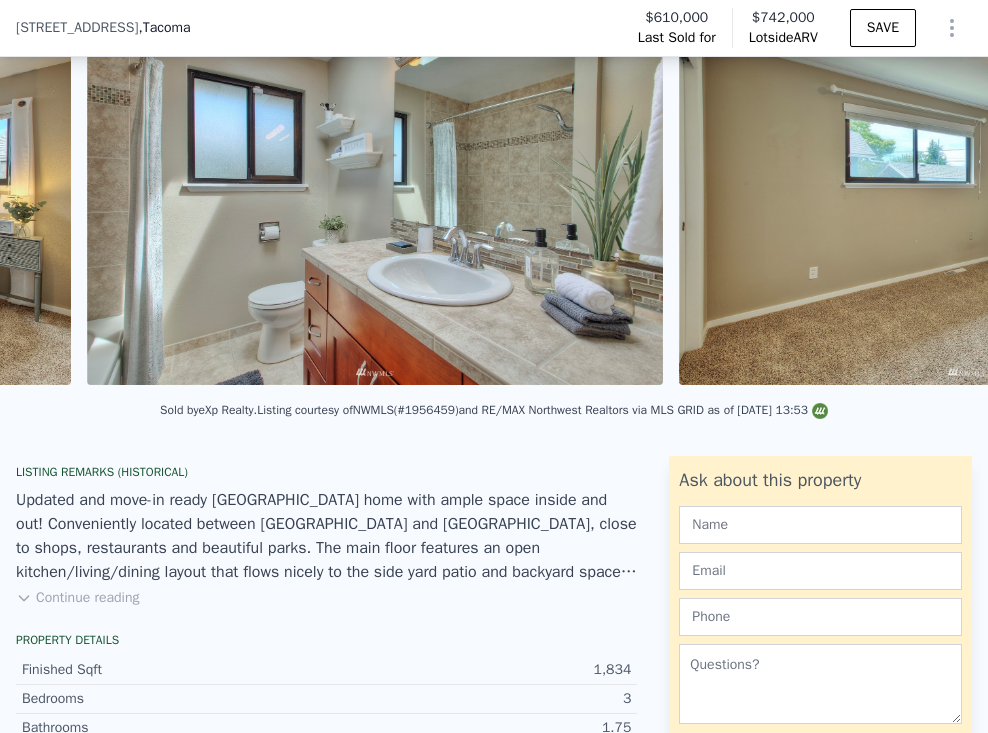 scroll, scrollTop: 0, scrollLeft: 10997, axis: horizontal 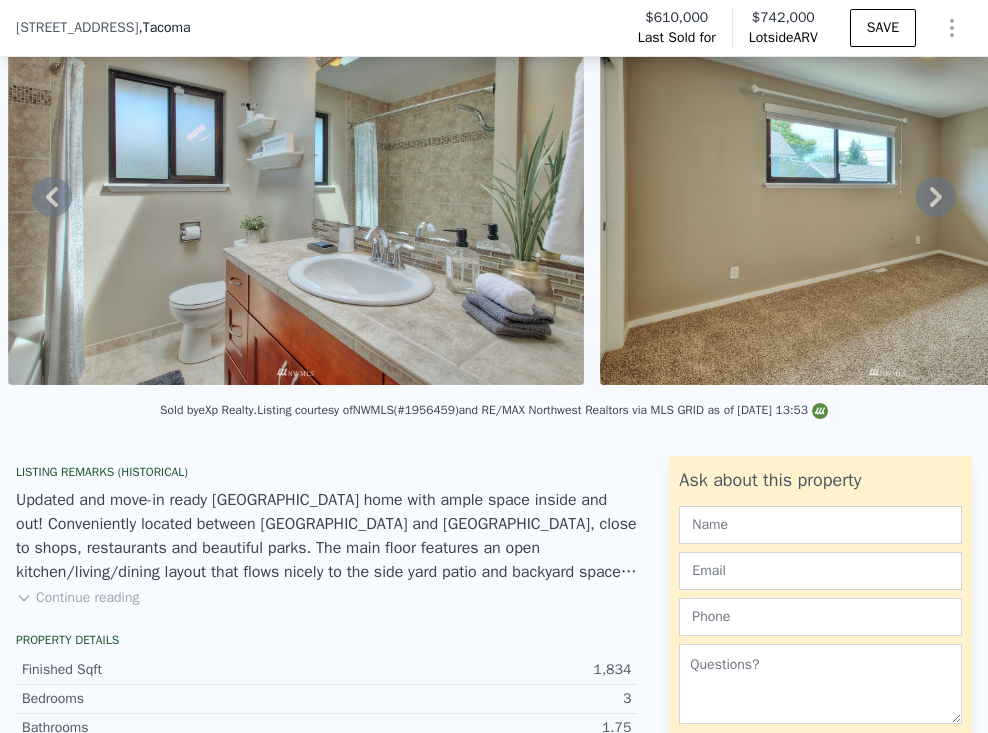 click 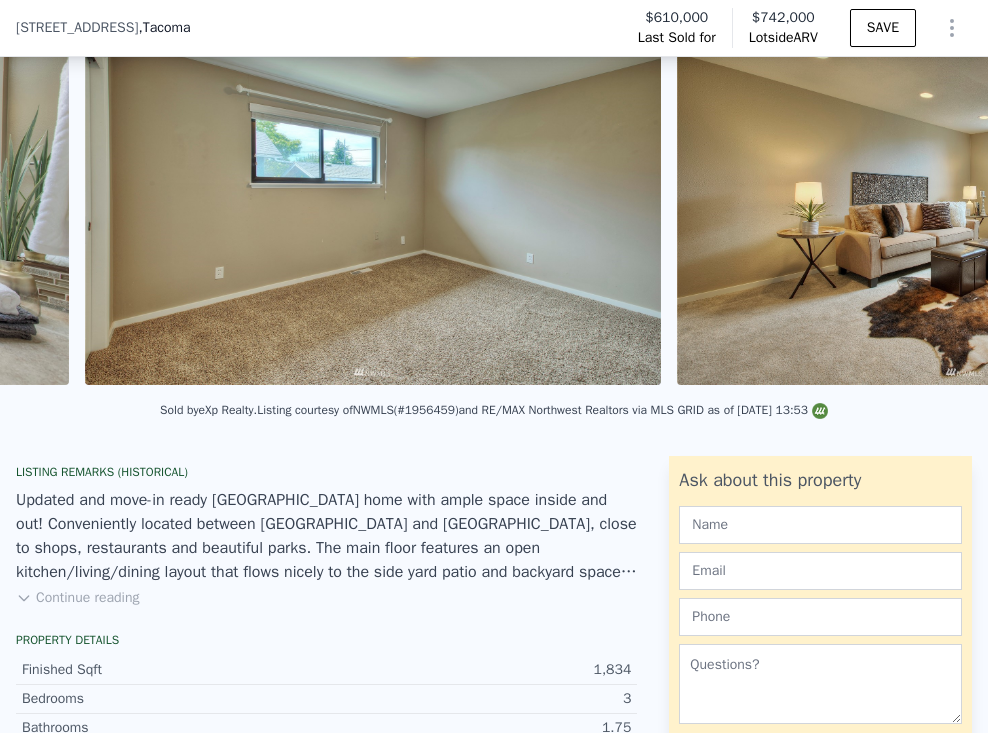 scroll, scrollTop: 0, scrollLeft: 11589, axis: horizontal 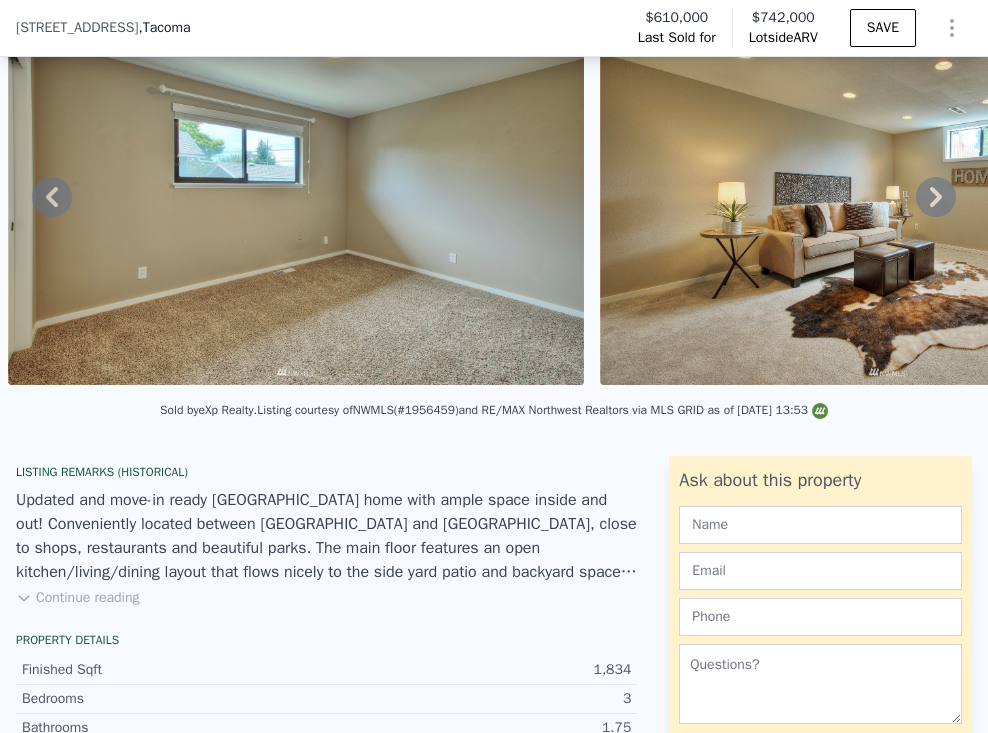 click 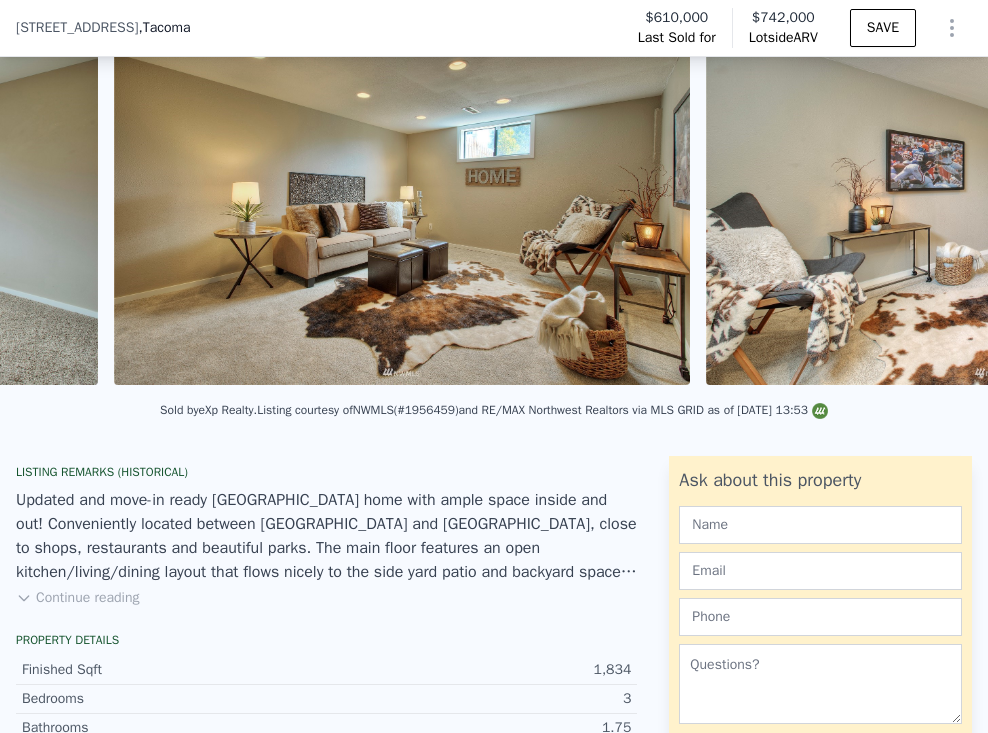 scroll, scrollTop: 0, scrollLeft: 12181, axis: horizontal 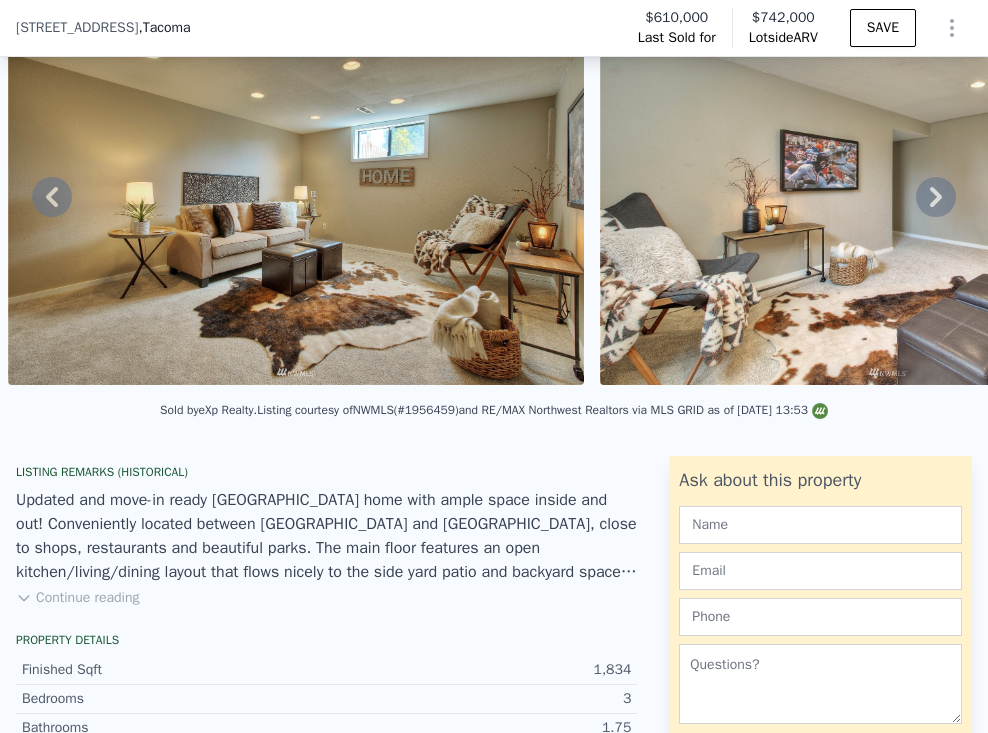 click 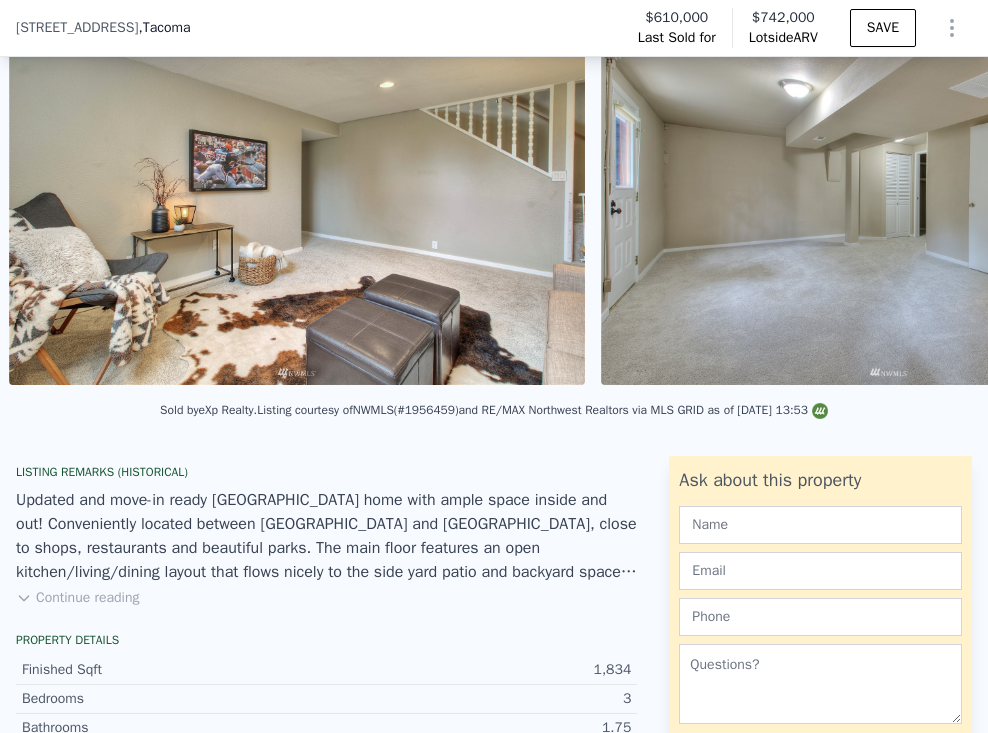 scroll, scrollTop: 0, scrollLeft: 12773, axis: horizontal 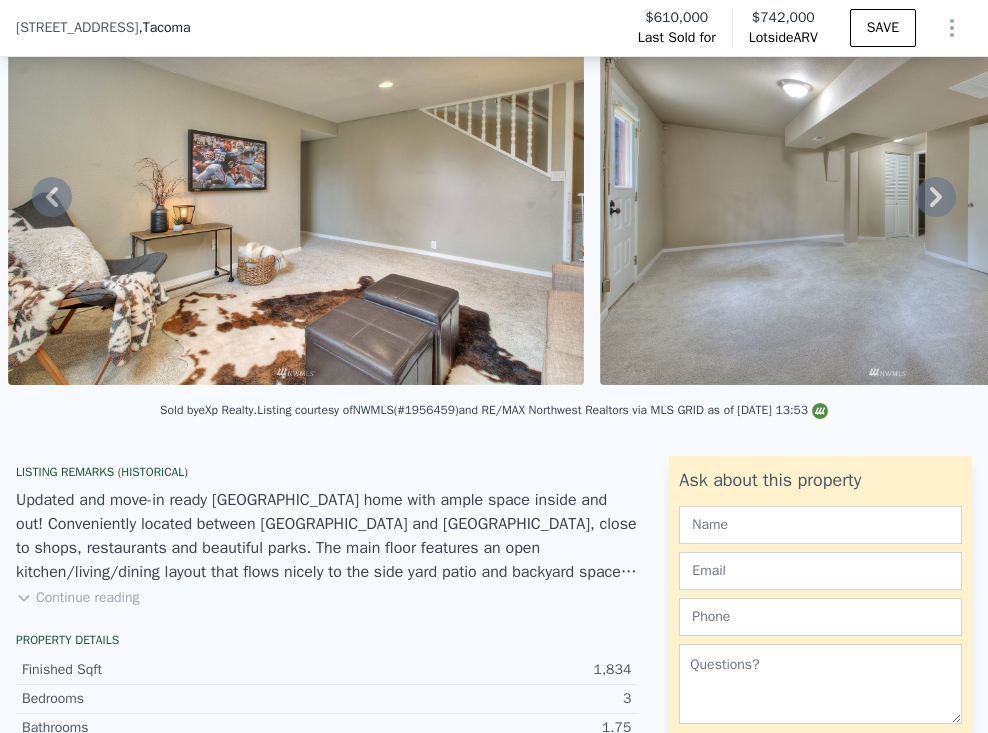 click 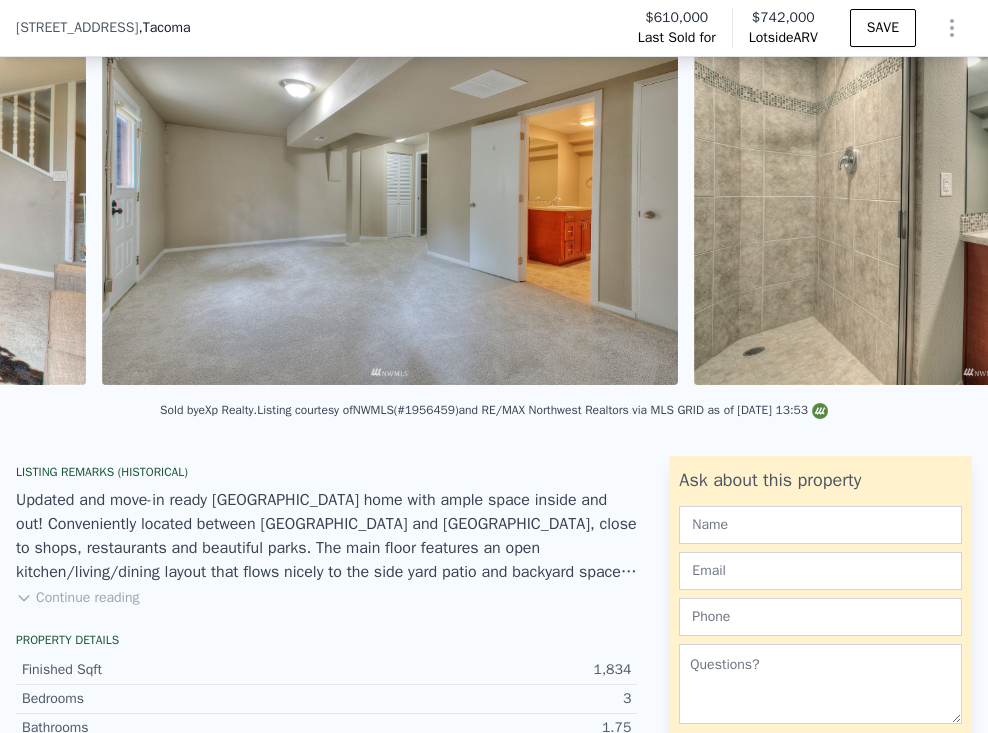 scroll, scrollTop: 0, scrollLeft: 13365, axis: horizontal 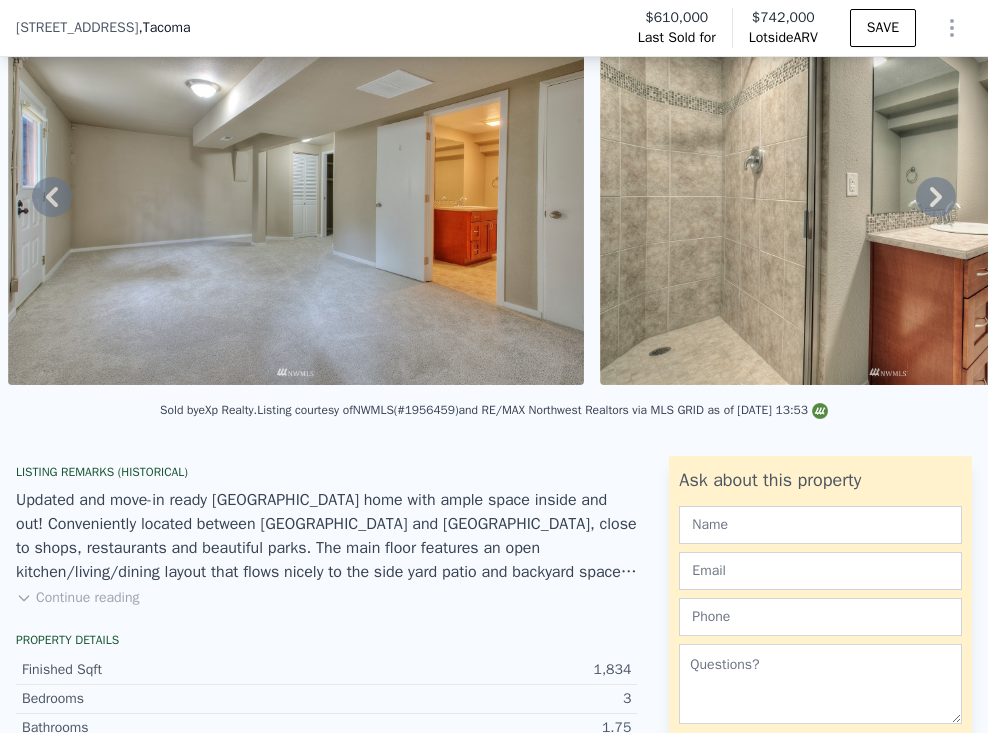 click 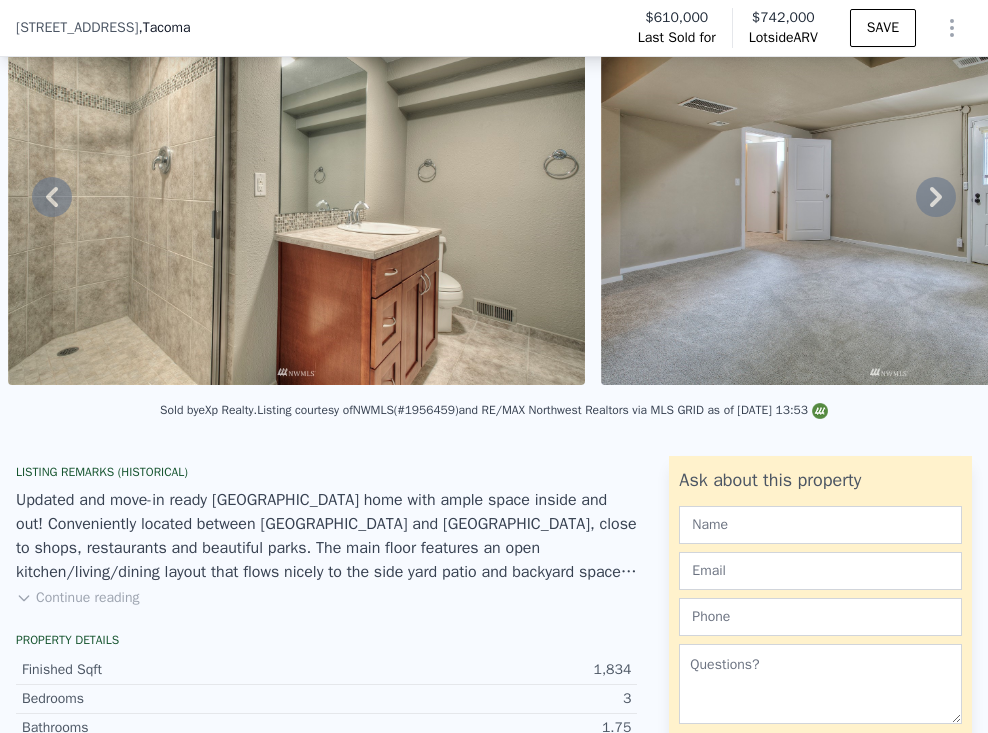 click 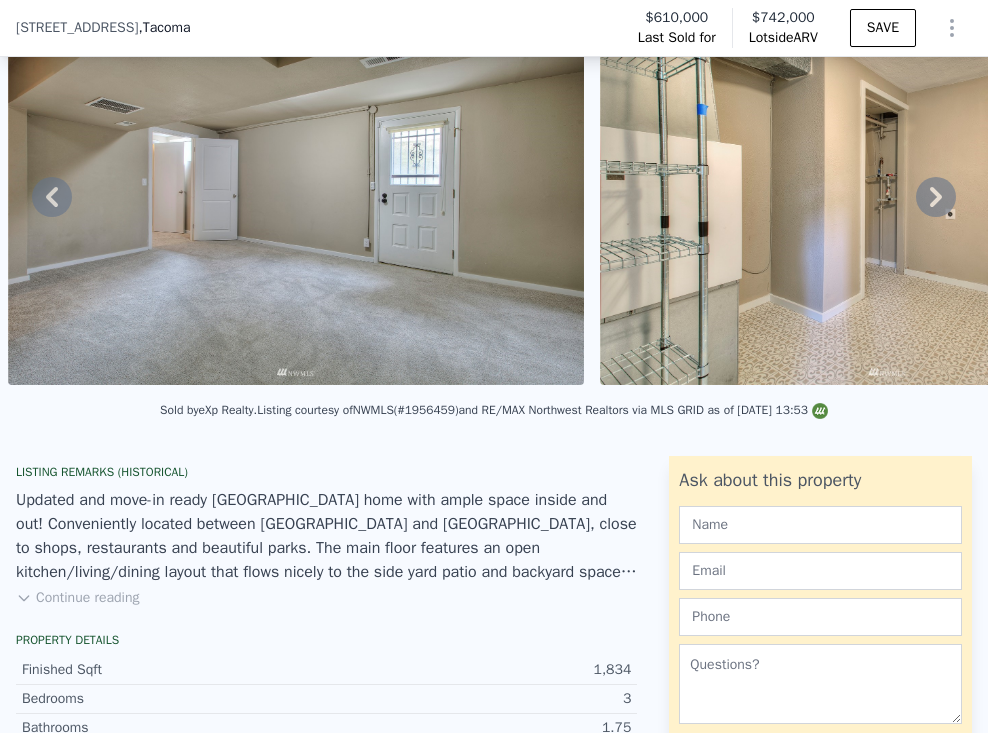 click 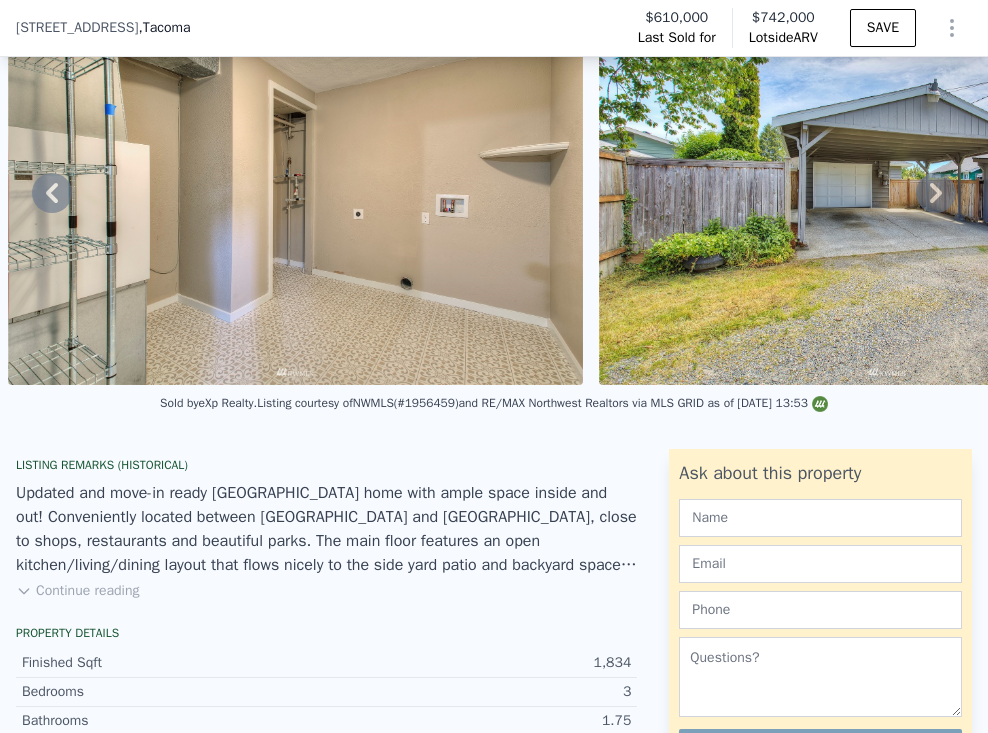 click 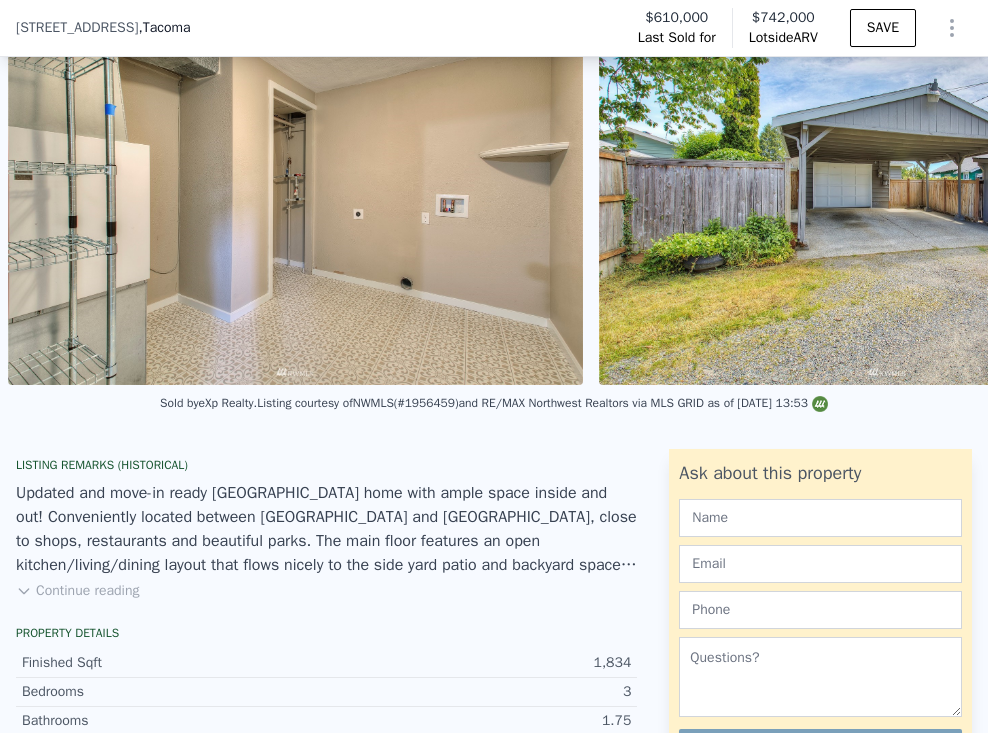 scroll, scrollTop: 0, scrollLeft: 15338, axis: horizontal 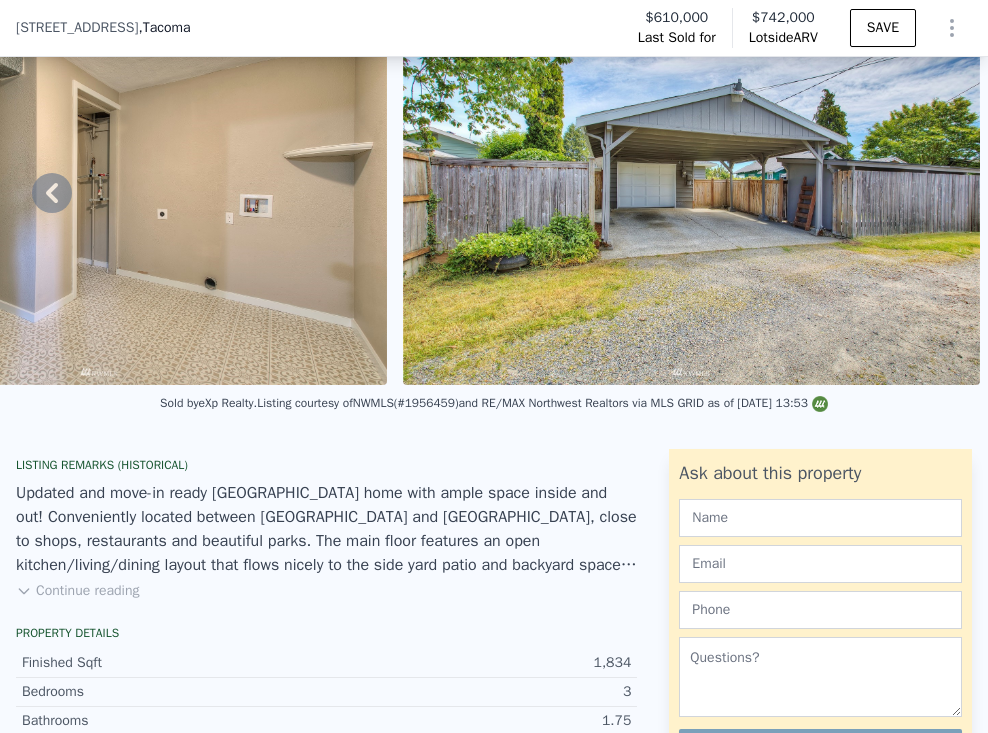 click at bounding box center [691, 193] 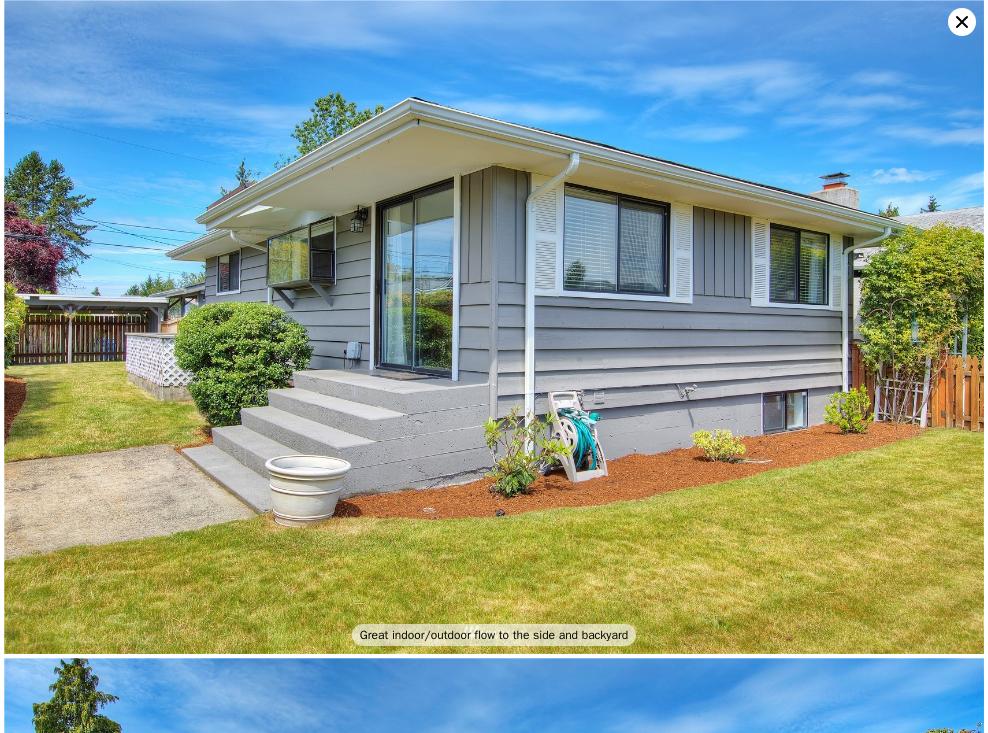 scroll, scrollTop: 16332, scrollLeft: 0, axis: vertical 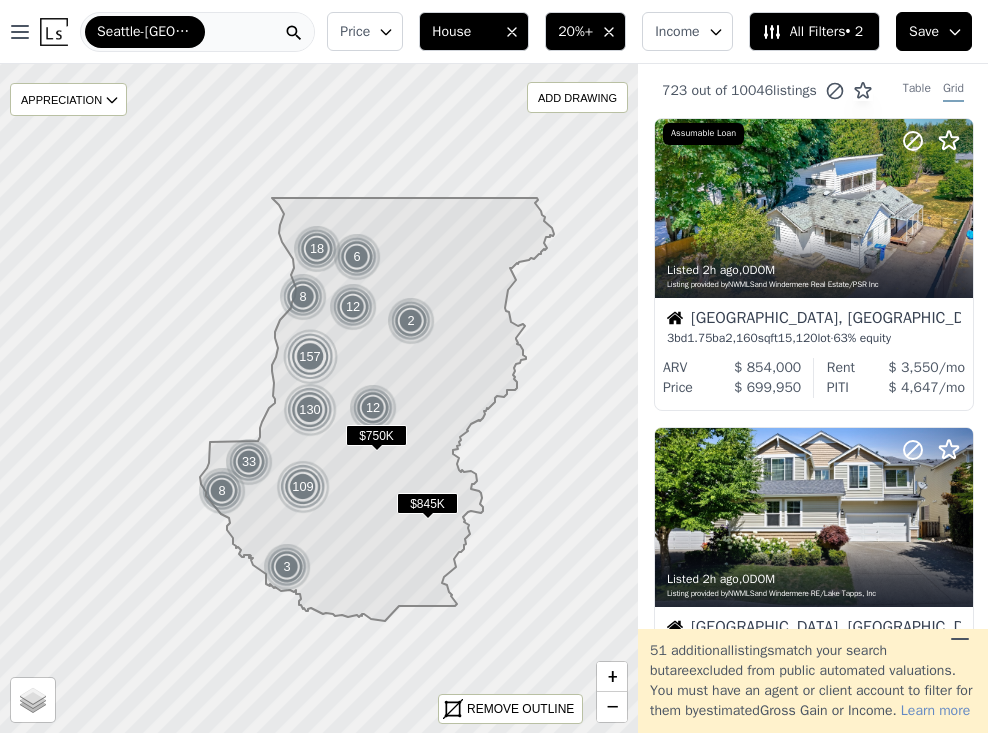 click at bounding box center (294, 32) 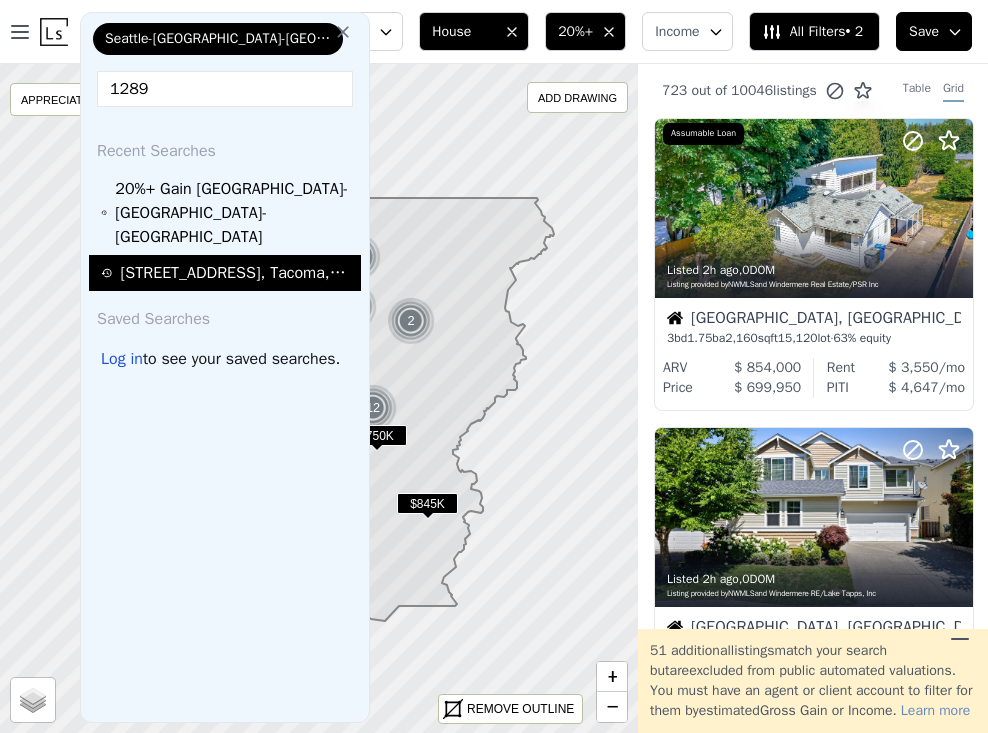 type on "1289" 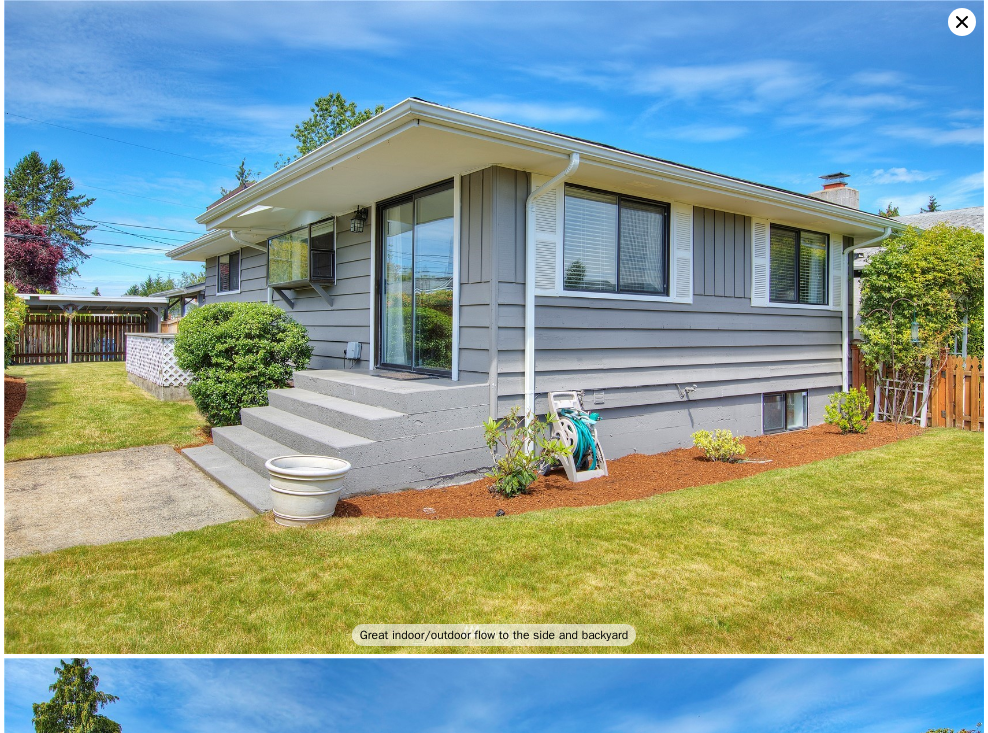scroll, scrollTop: 16332, scrollLeft: 0, axis: vertical 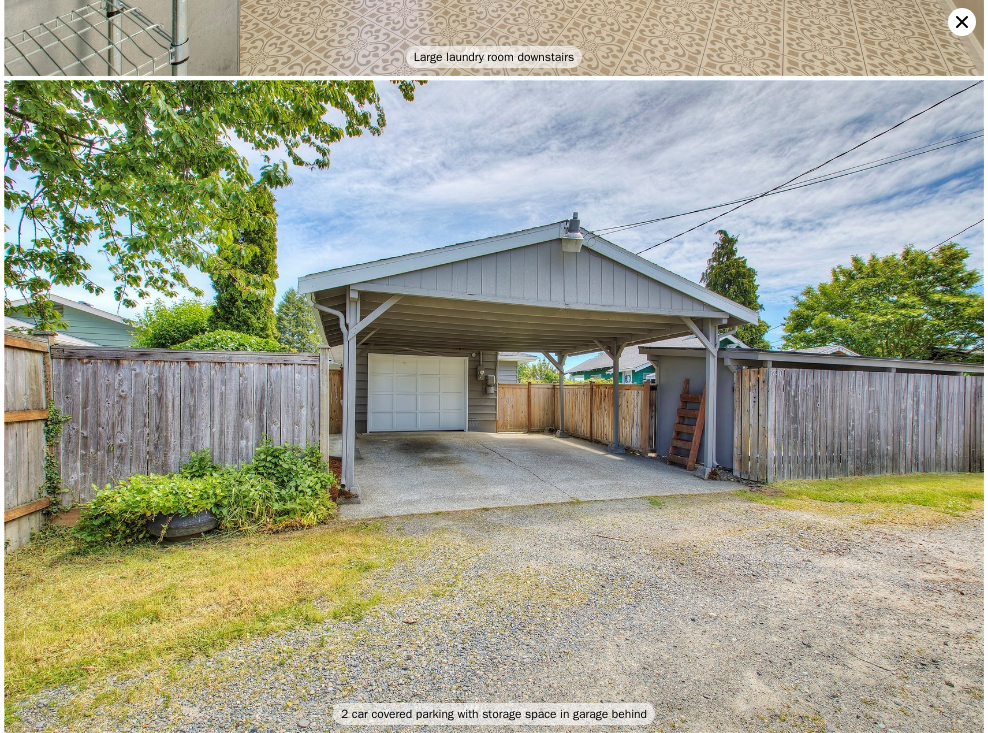 click 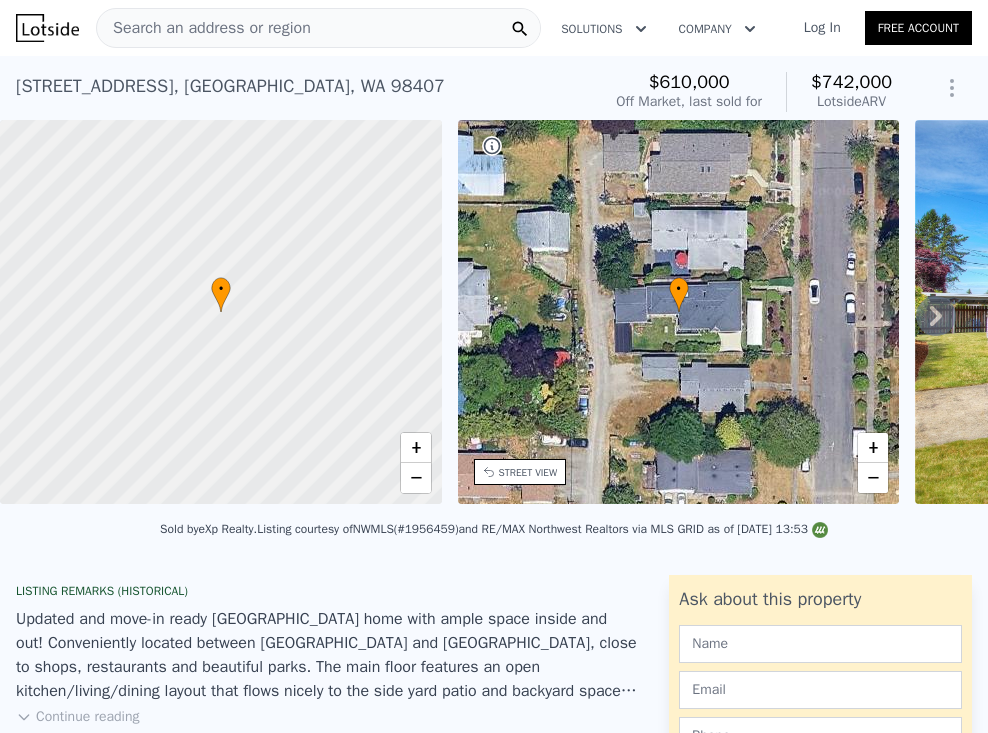 scroll, scrollTop: 0, scrollLeft: 0, axis: both 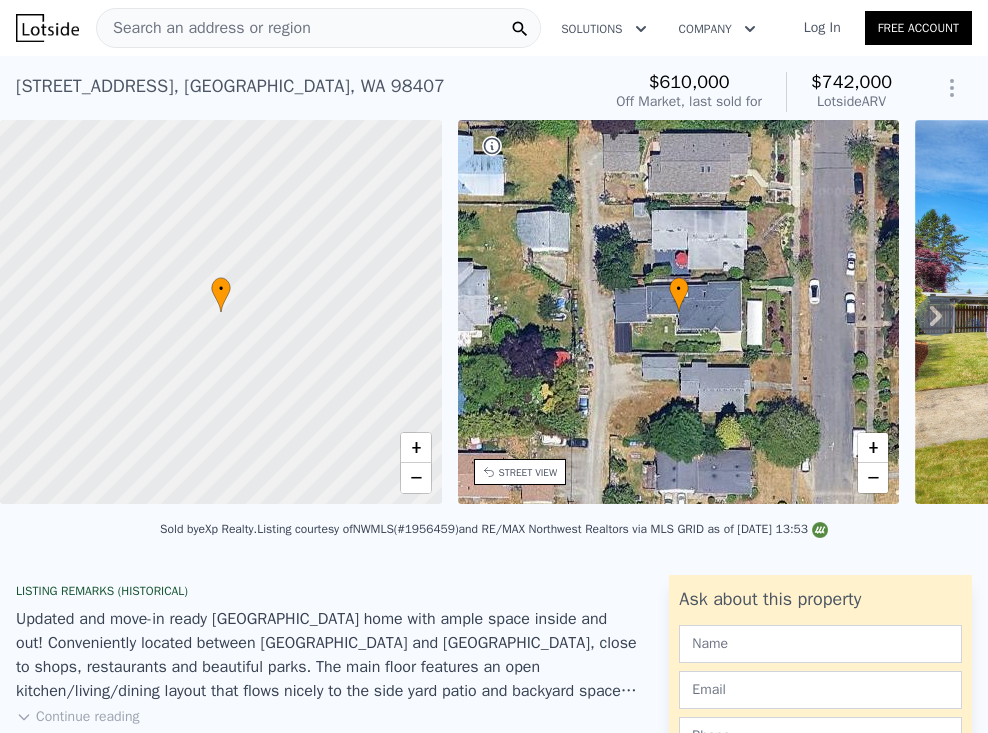 click 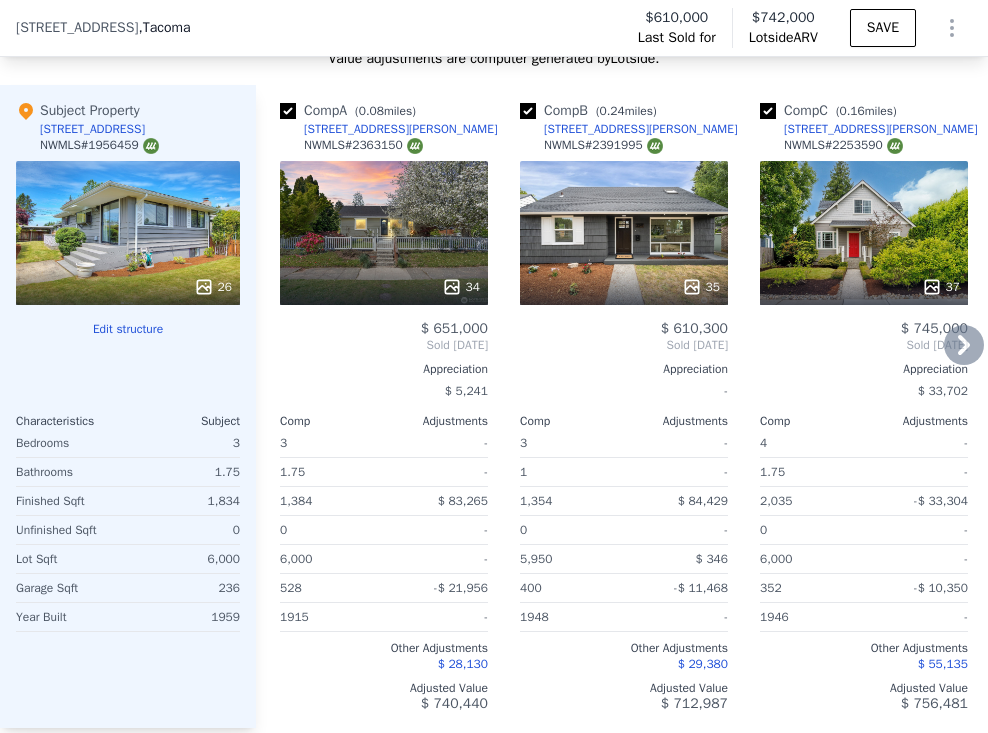 scroll, scrollTop: 2951, scrollLeft: 0, axis: vertical 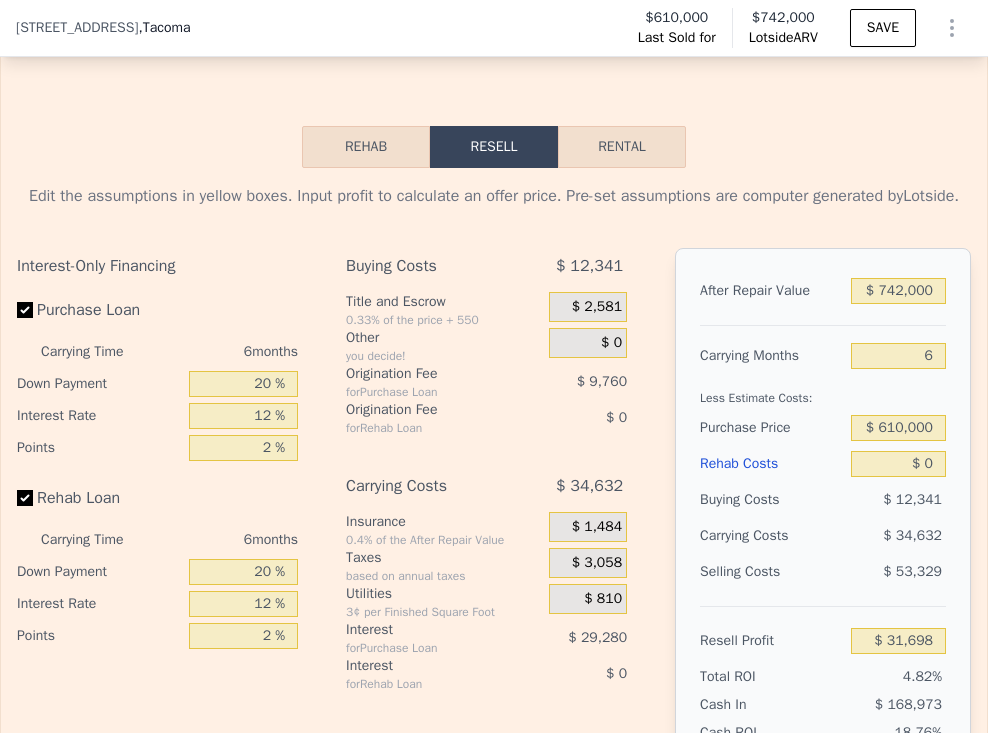 click on "Rental" at bounding box center [622, 147] 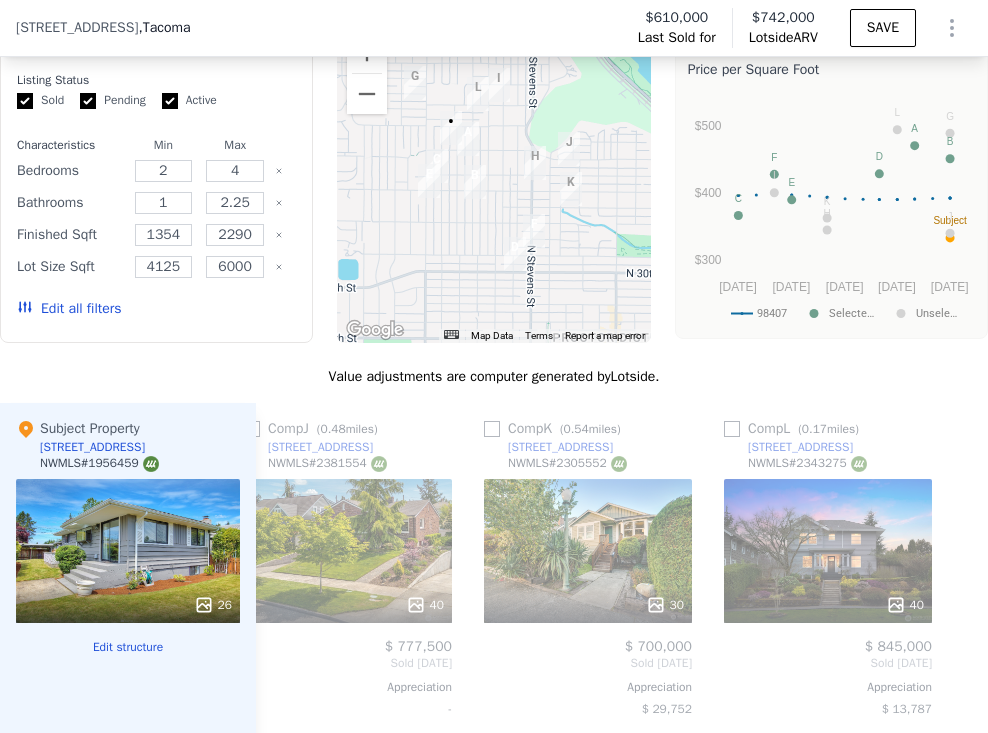 scroll, scrollTop: 2634, scrollLeft: 0, axis: vertical 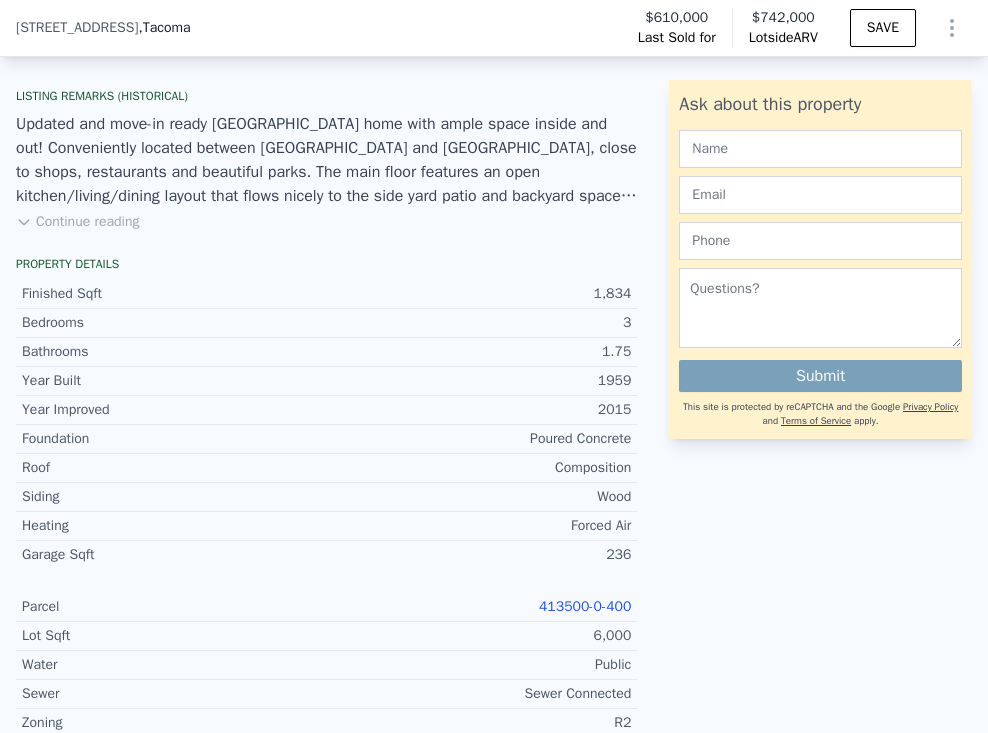 click on "Updated and move-in ready [GEOGRAPHIC_DATA] home with ample space inside and out! Conveniently located between [GEOGRAPHIC_DATA] and [GEOGRAPHIC_DATA], close to shops, restaurants and beautiful parks. The main floor features an open kitchen/living/dining layout that flows nicely to the side yard patio and backyard spaces. The main floor also features a large primary suite, 2nd bedroom and full bath. Downstairs you'll love the large living room, utility room and 3rd bedroom with it's own 3/4 bath, large closet and all new carpet in the basement. Carport and ample storage space out back offer room for all you have to bring. Also featuring new plumbing throughout with newer water heater and newer roof and gutters." at bounding box center [326, 160] 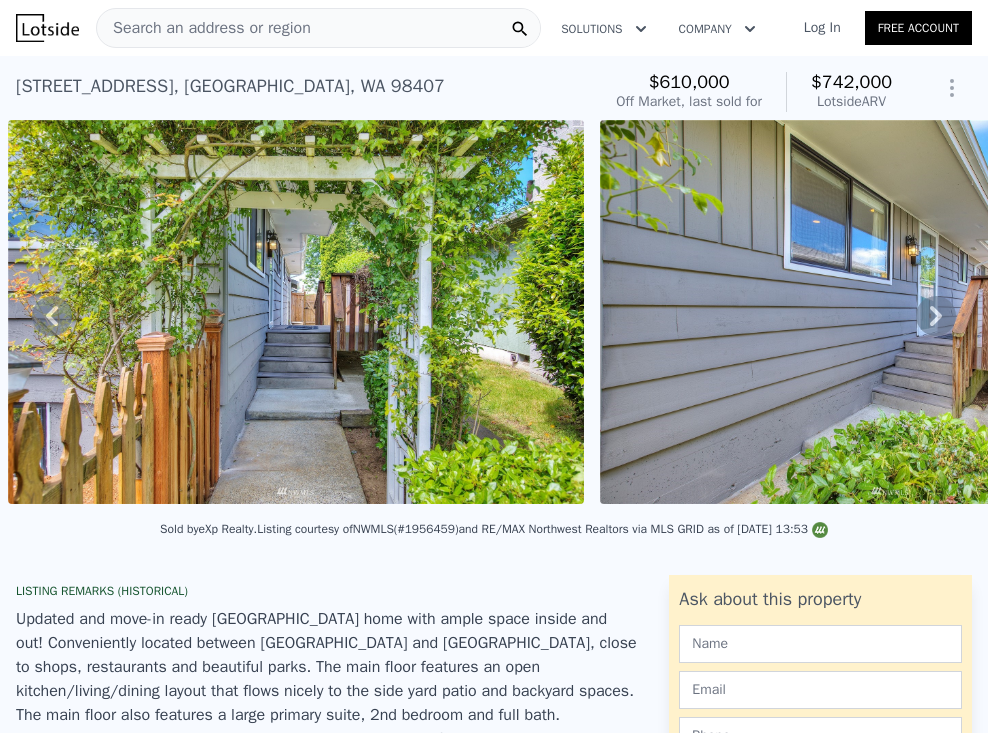 scroll, scrollTop: 0, scrollLeft: 0, axis: both 